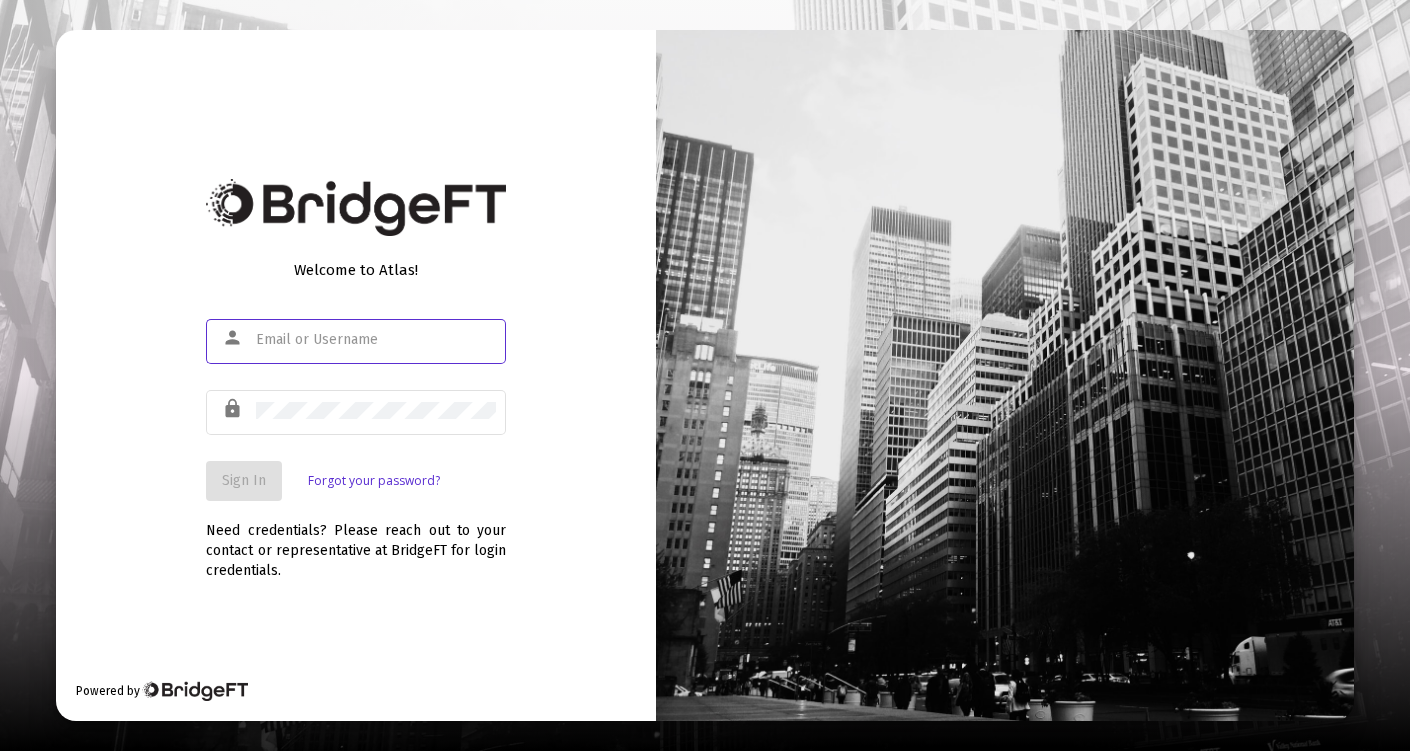 scroll, scrollTop: 0, scrollLeft: 0, axis: both 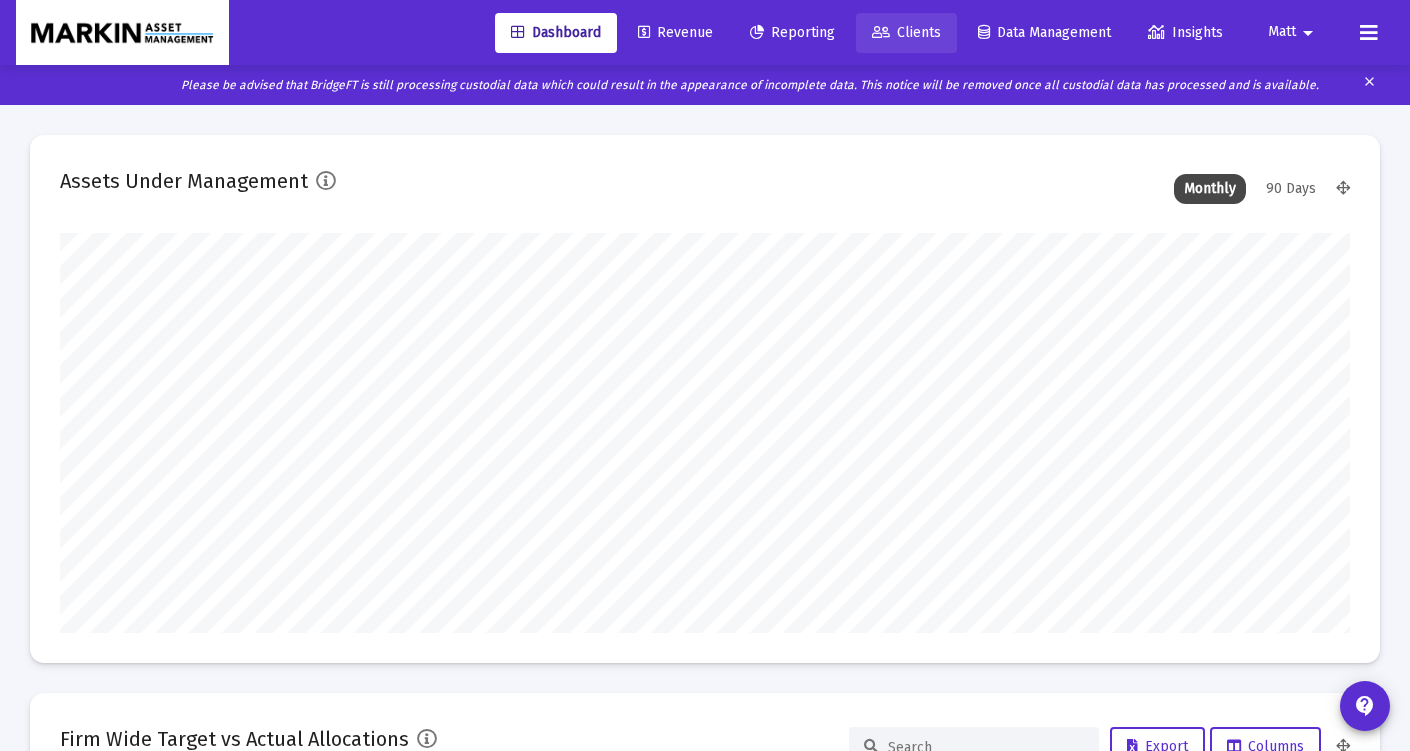 click on "Clients" 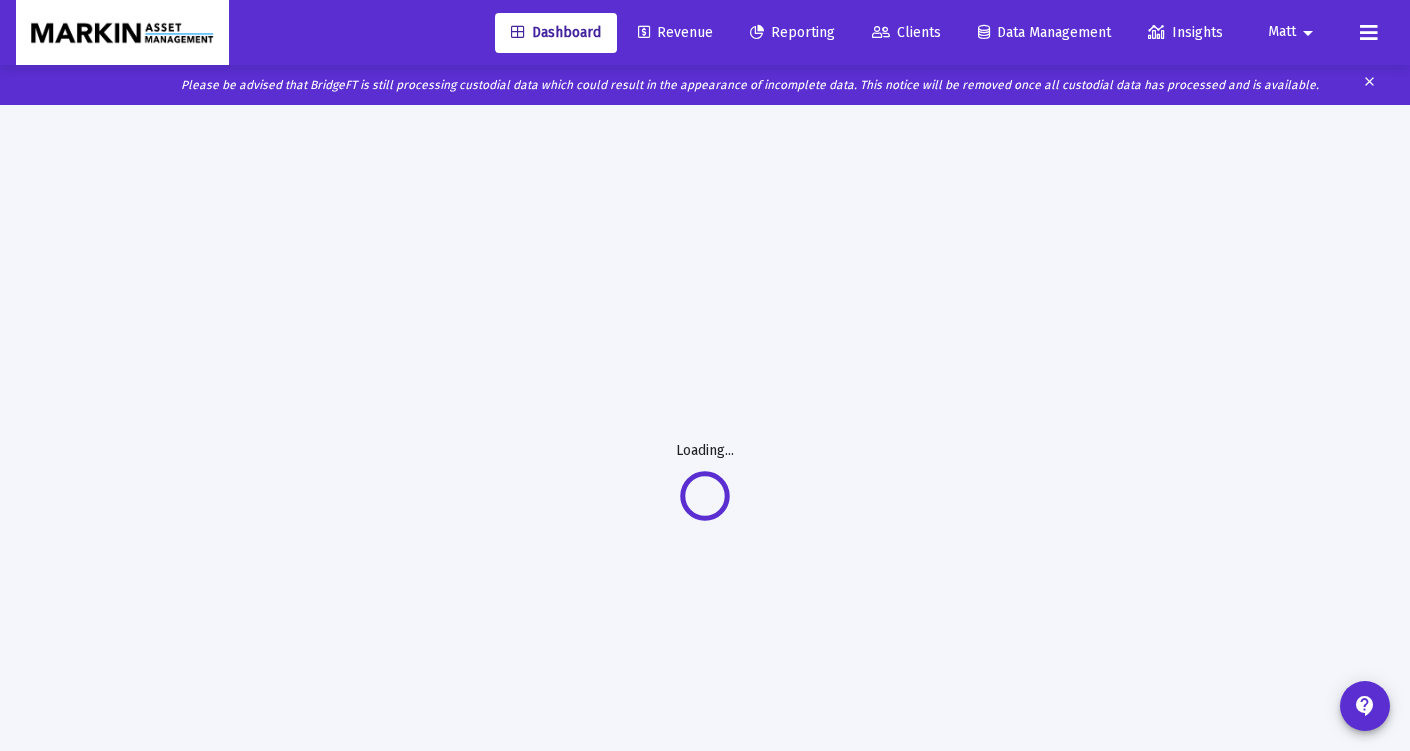 scroll, scrollTop: 0, scrollLeft: 1, axis: horizontal 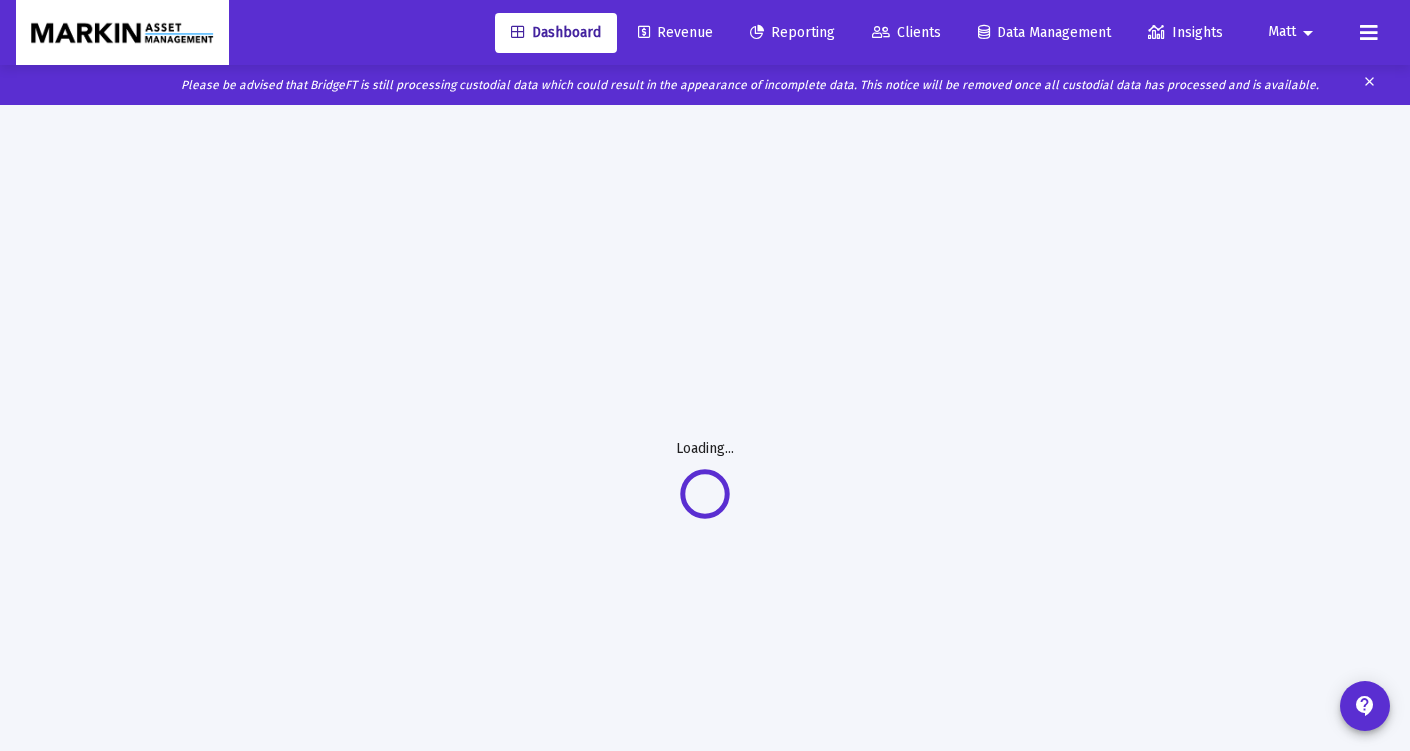 click on "Clients" 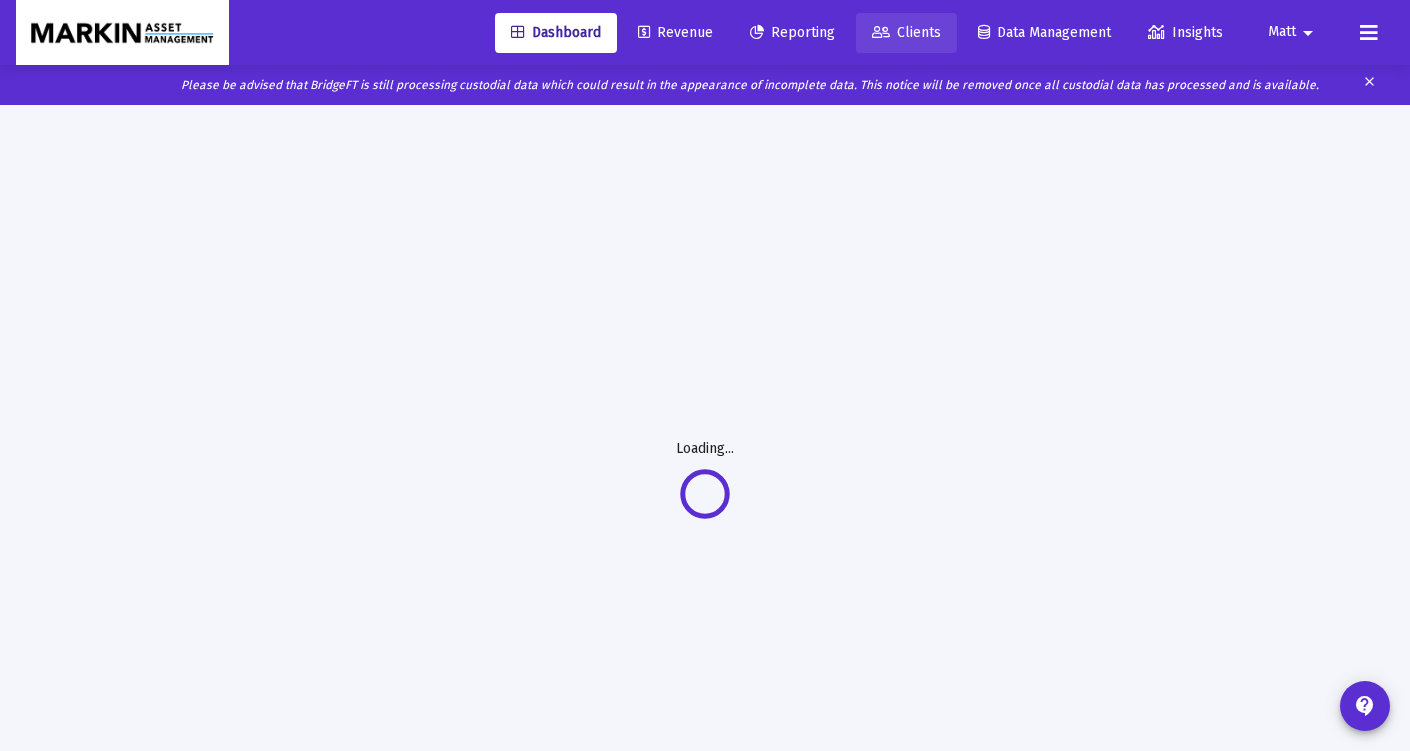 click on "Clients" 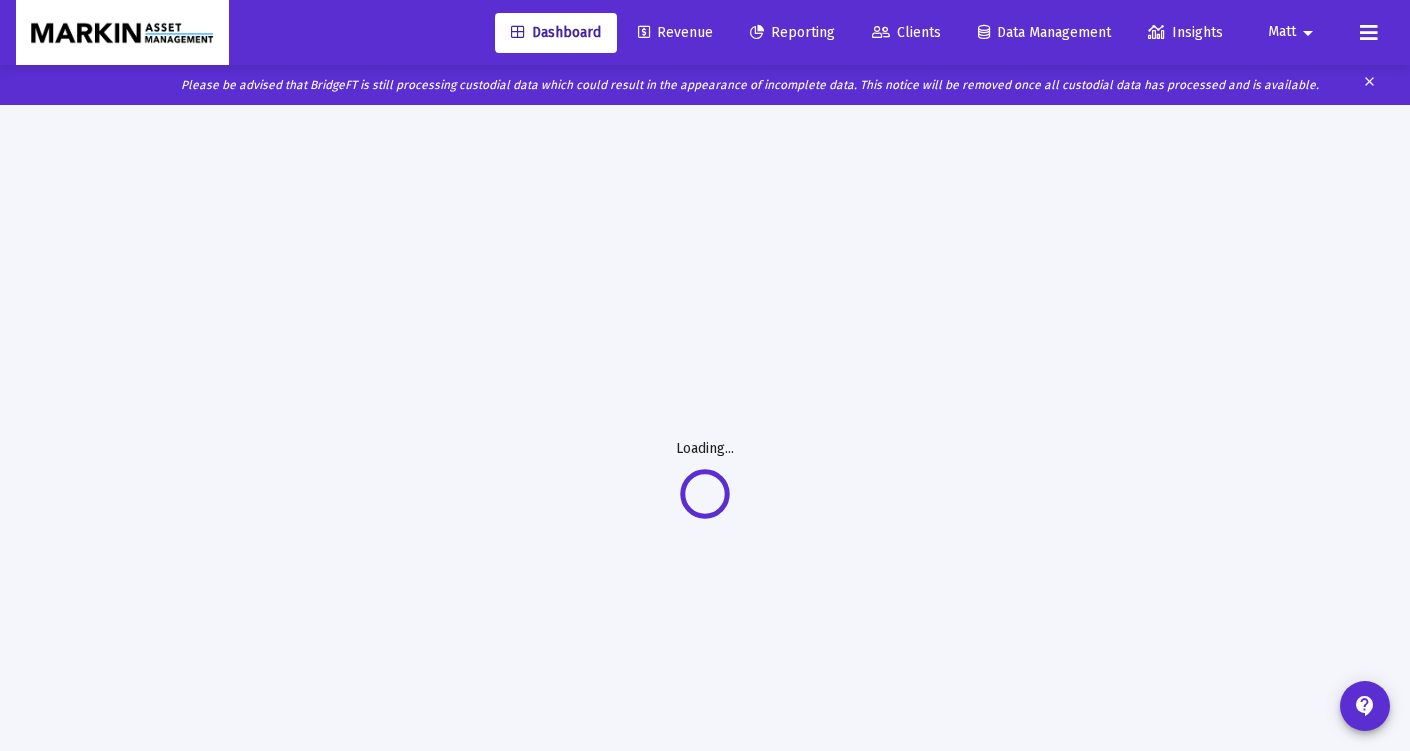 scroll, scrollTop: 2, scrollLeft: 0, axis: vertical 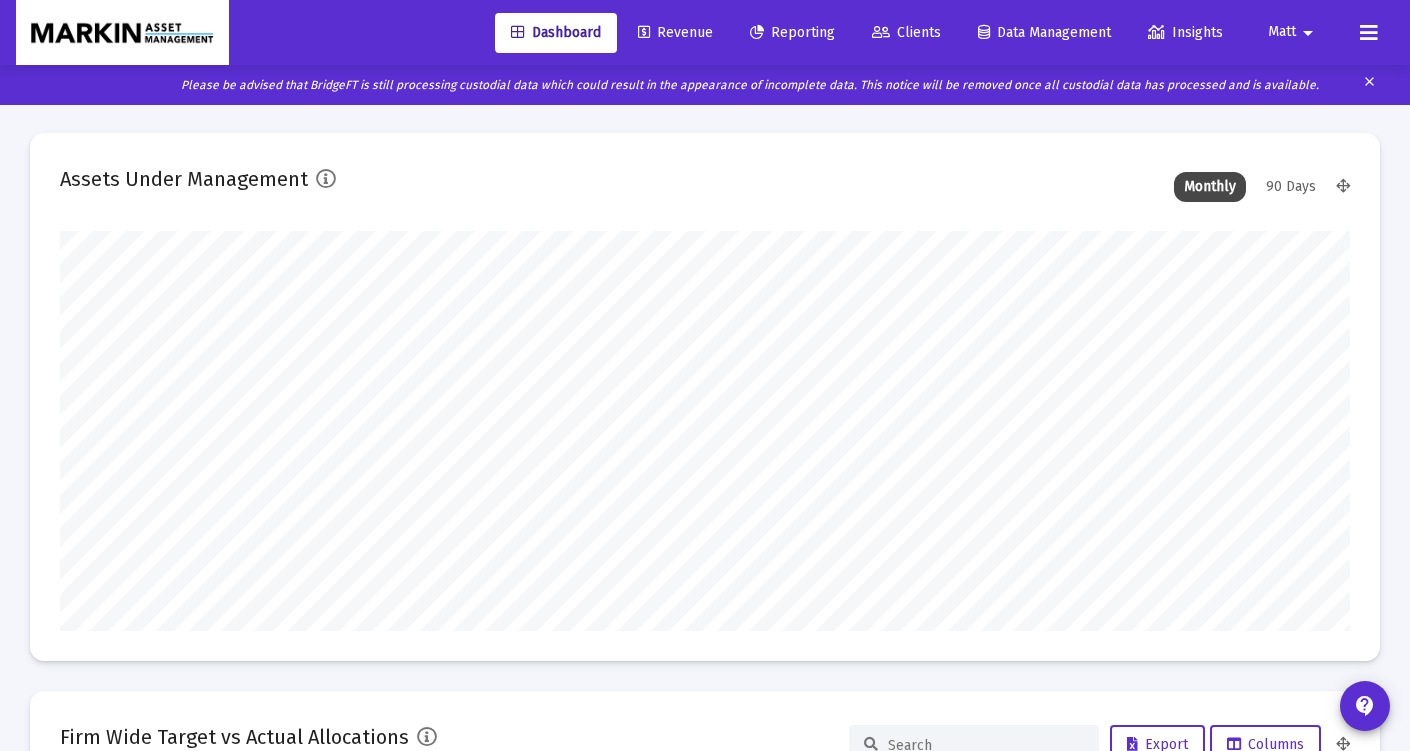 click on "Reporting" 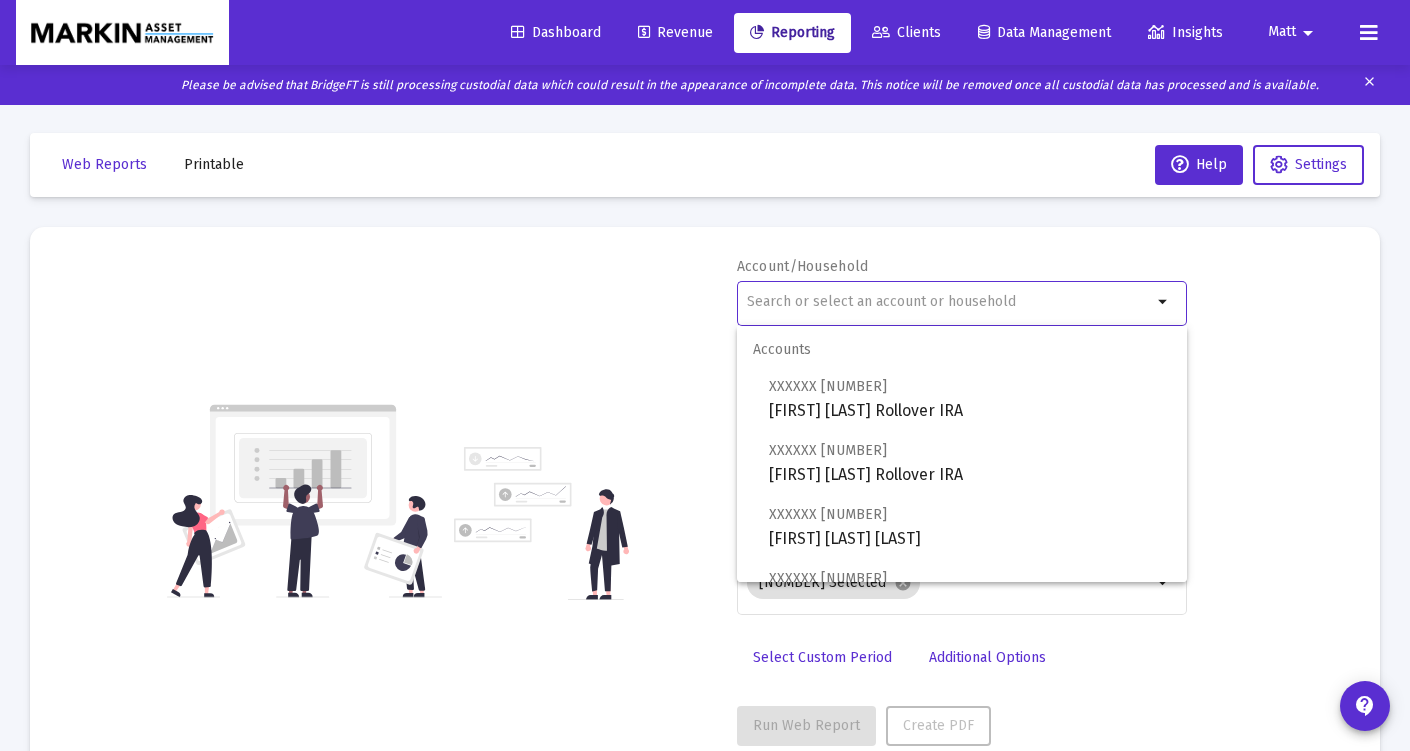 click at bounding box center [949, 302] 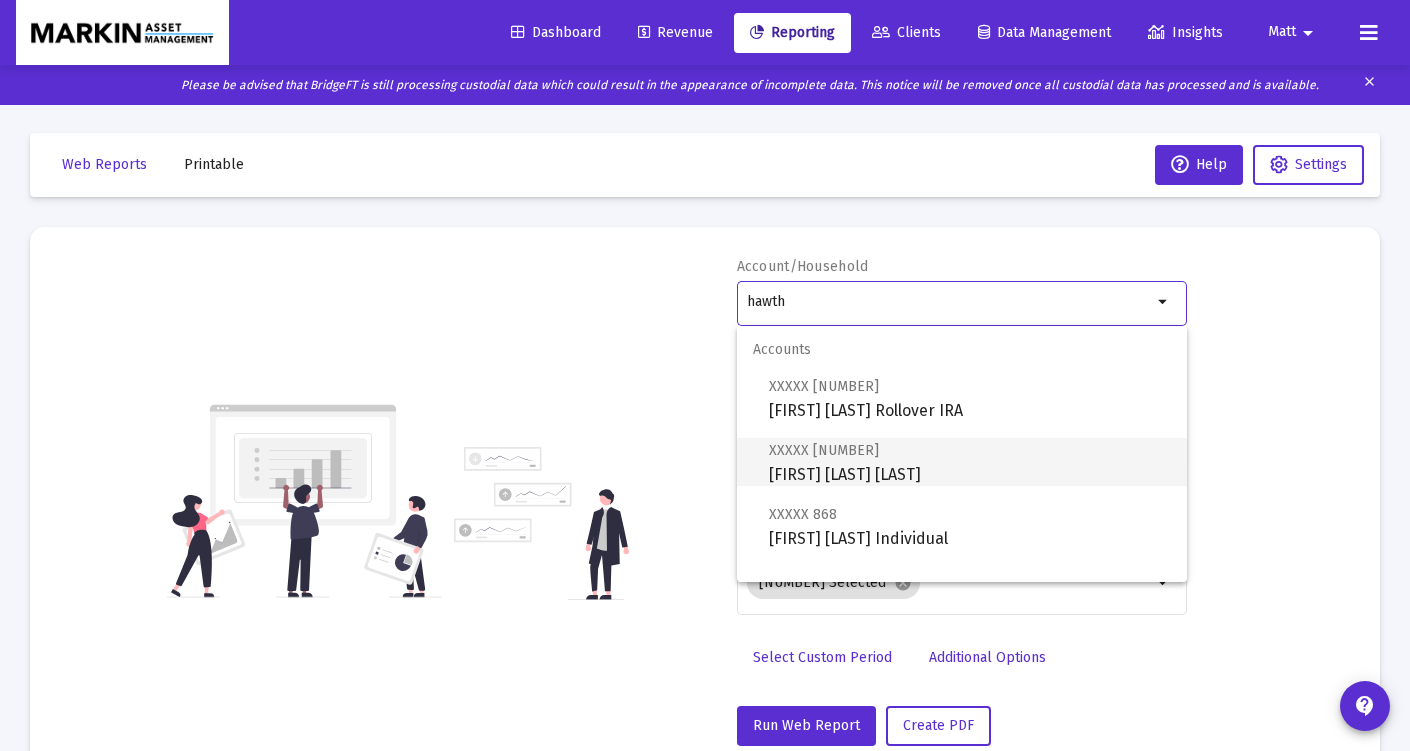 click on "XXXXX [NUMBER] [FIRST] [LAST] [LAST]" at bounding box center (970, 462) 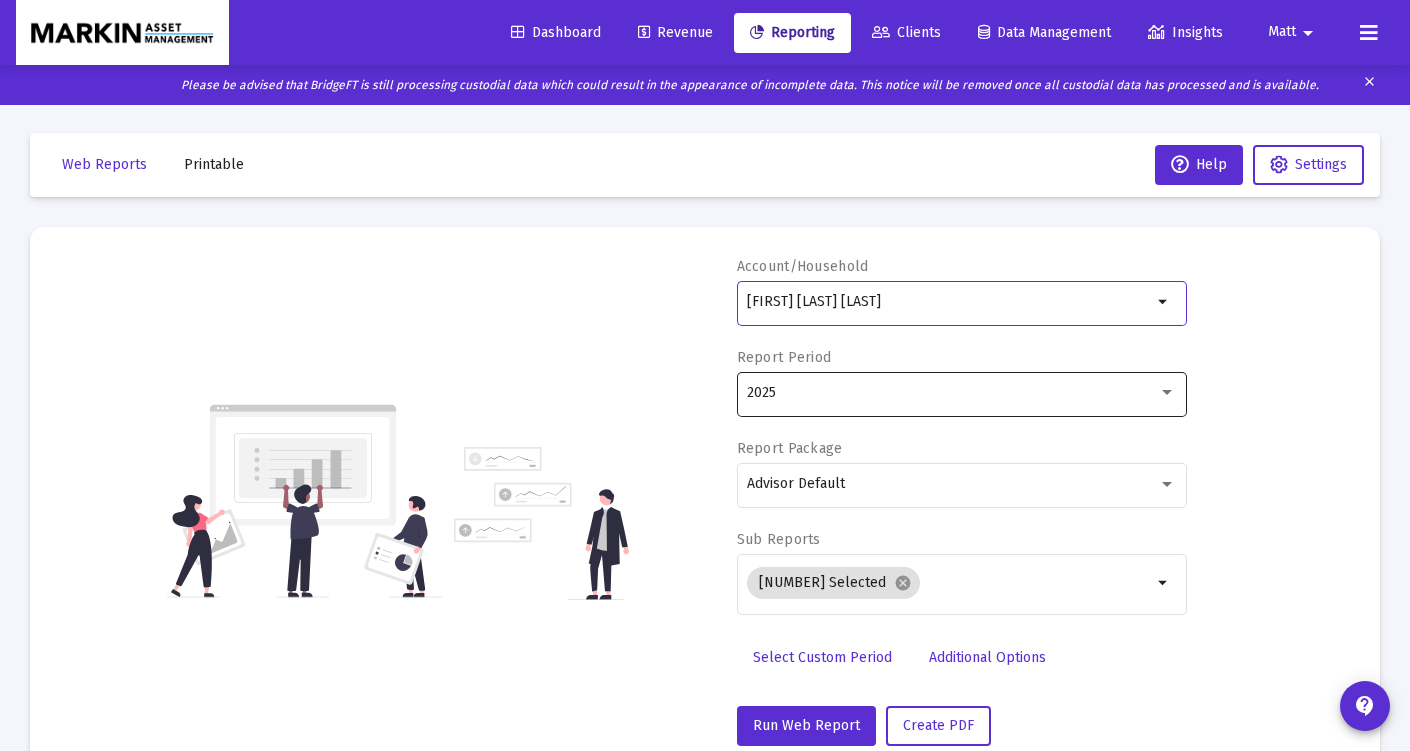 click on "2025" 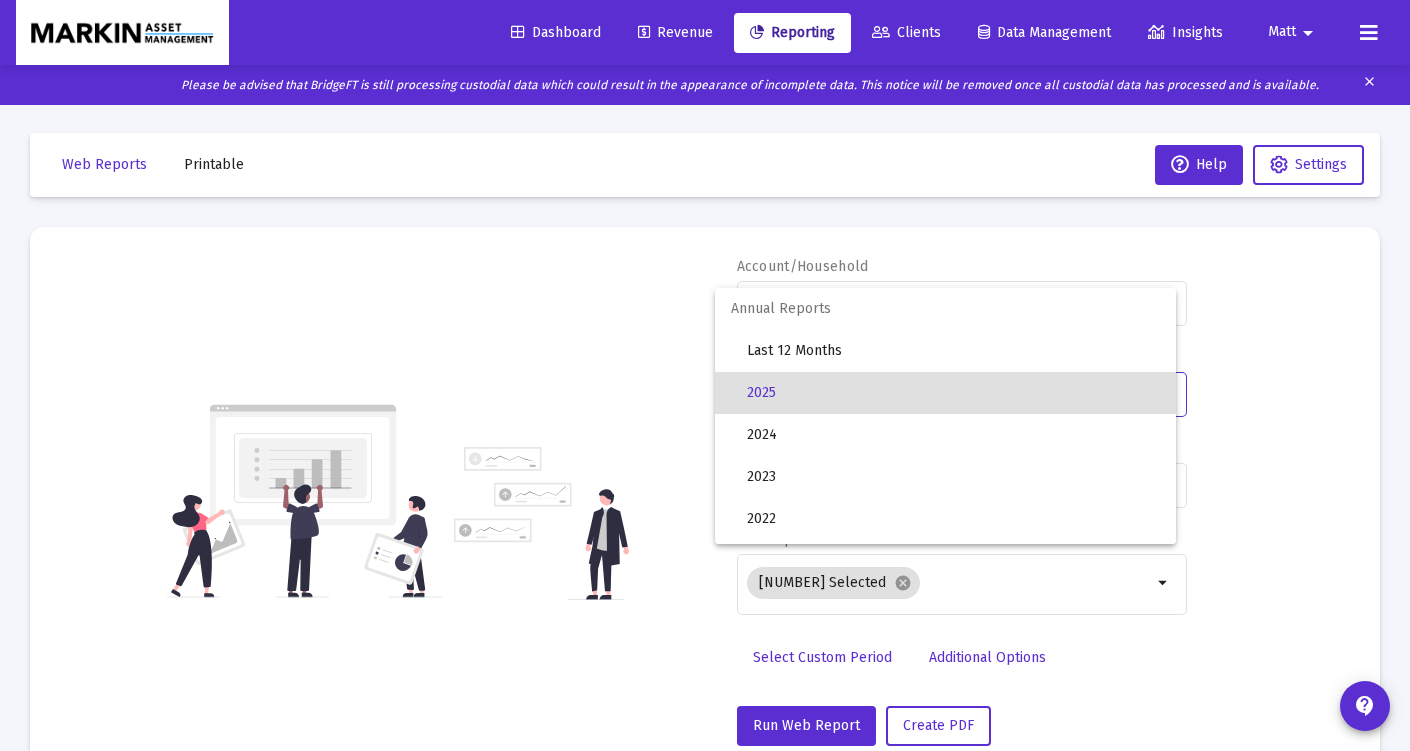 click at bounding box center [705, 375] 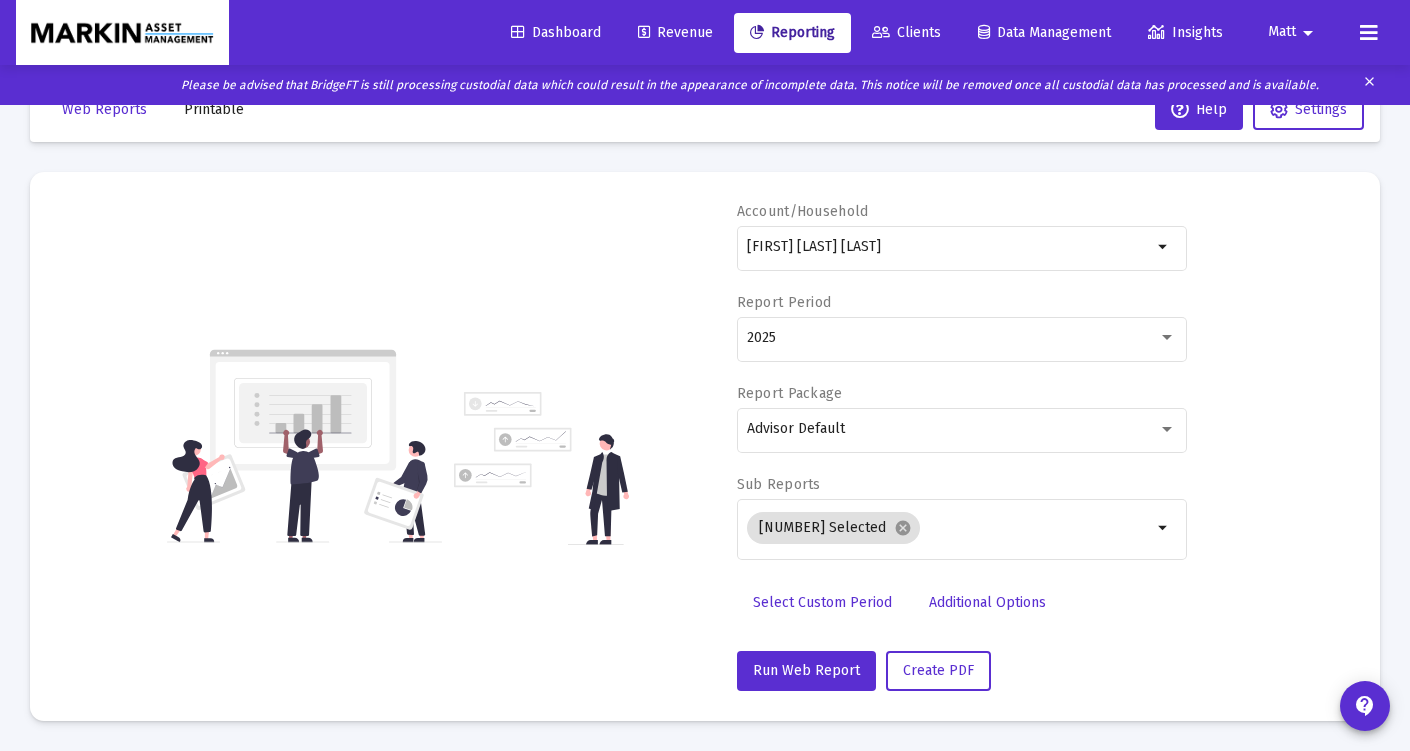 scroll, scrollTop: 57, scrollLeft: 0, axis: vertical 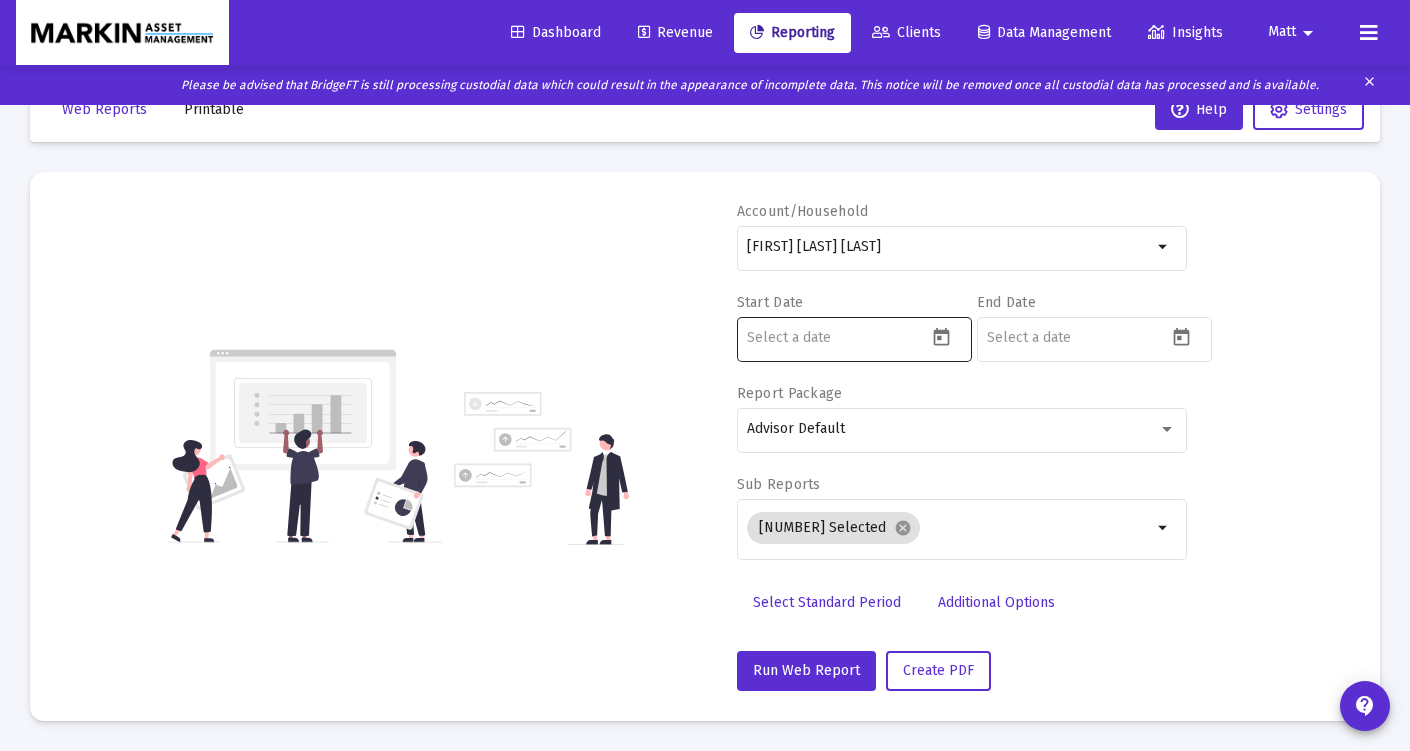 click 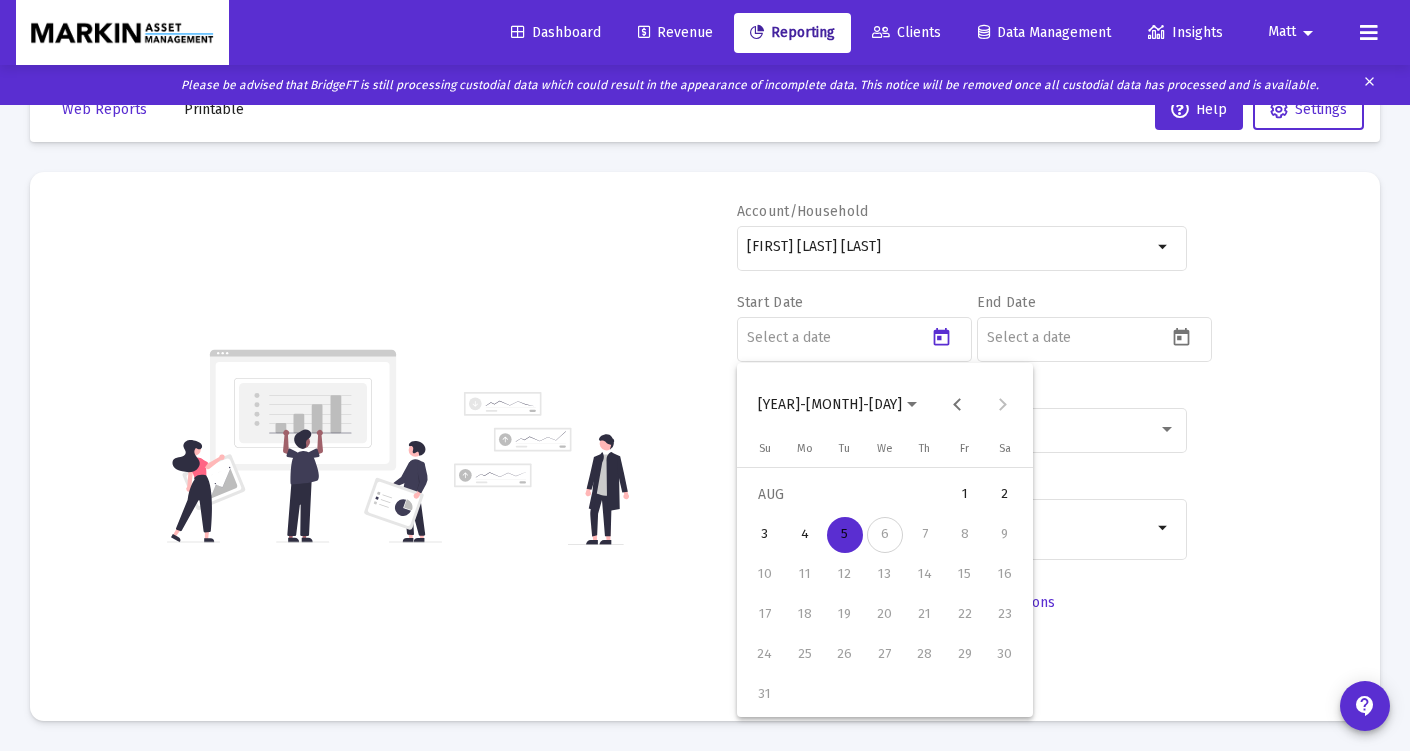 click 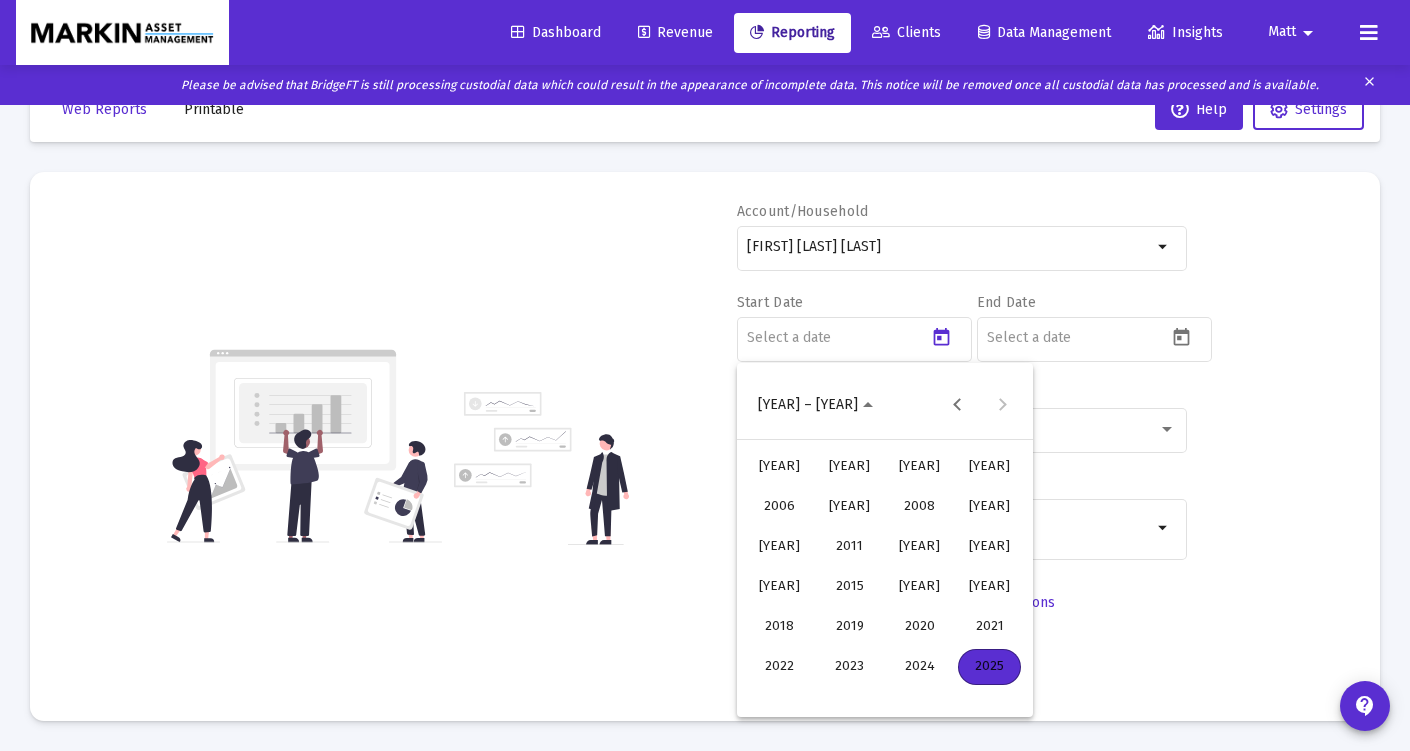 click on "2024" at bounding box center [919, 667] 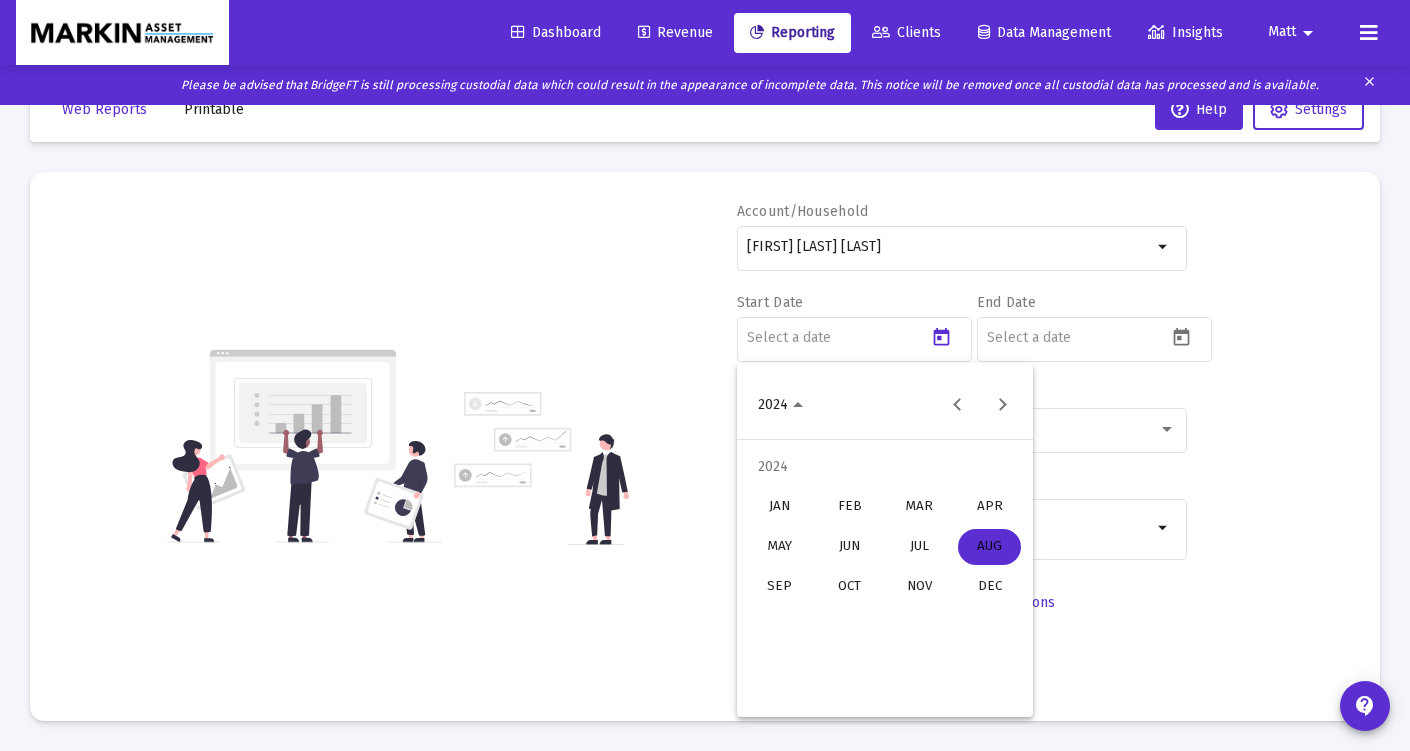 click on "AUG" at bounding box center [989, 547] 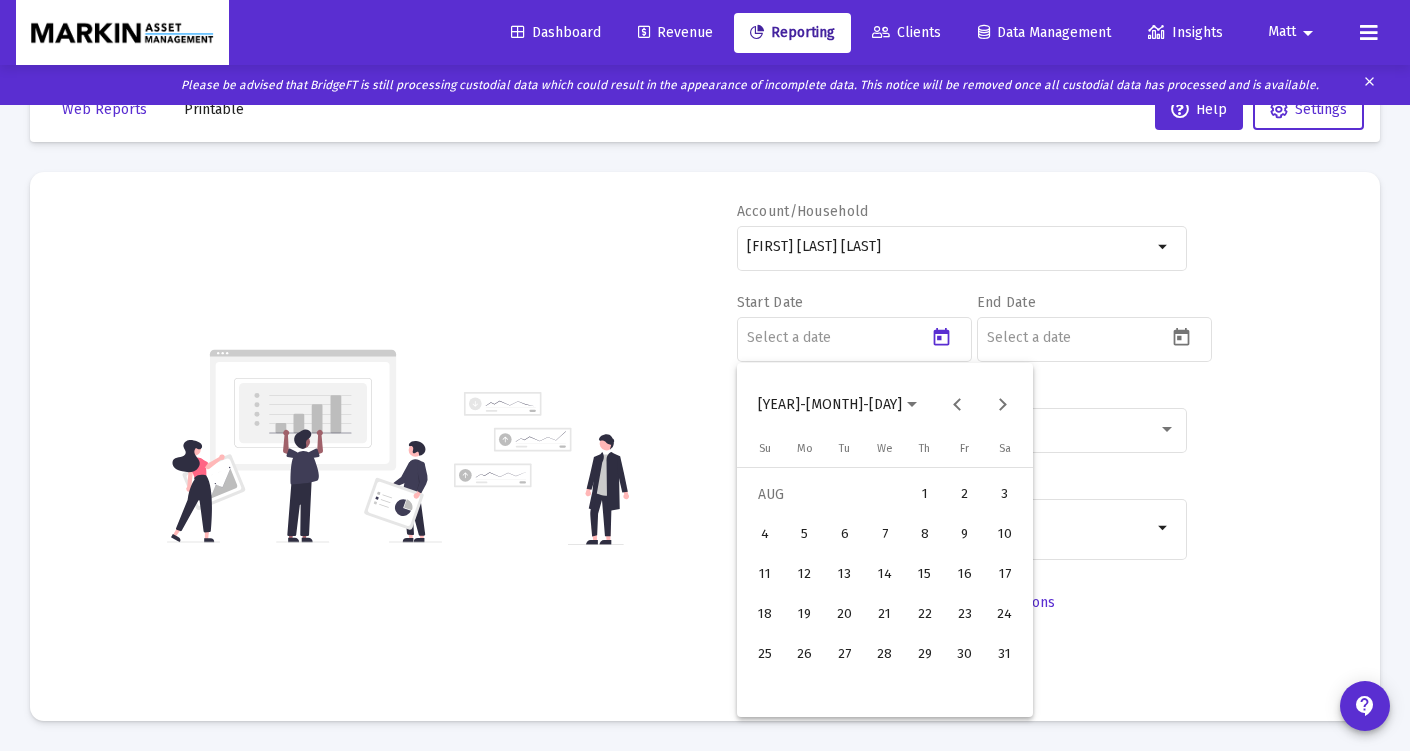 click on "1" at bounding box center (925, 495) 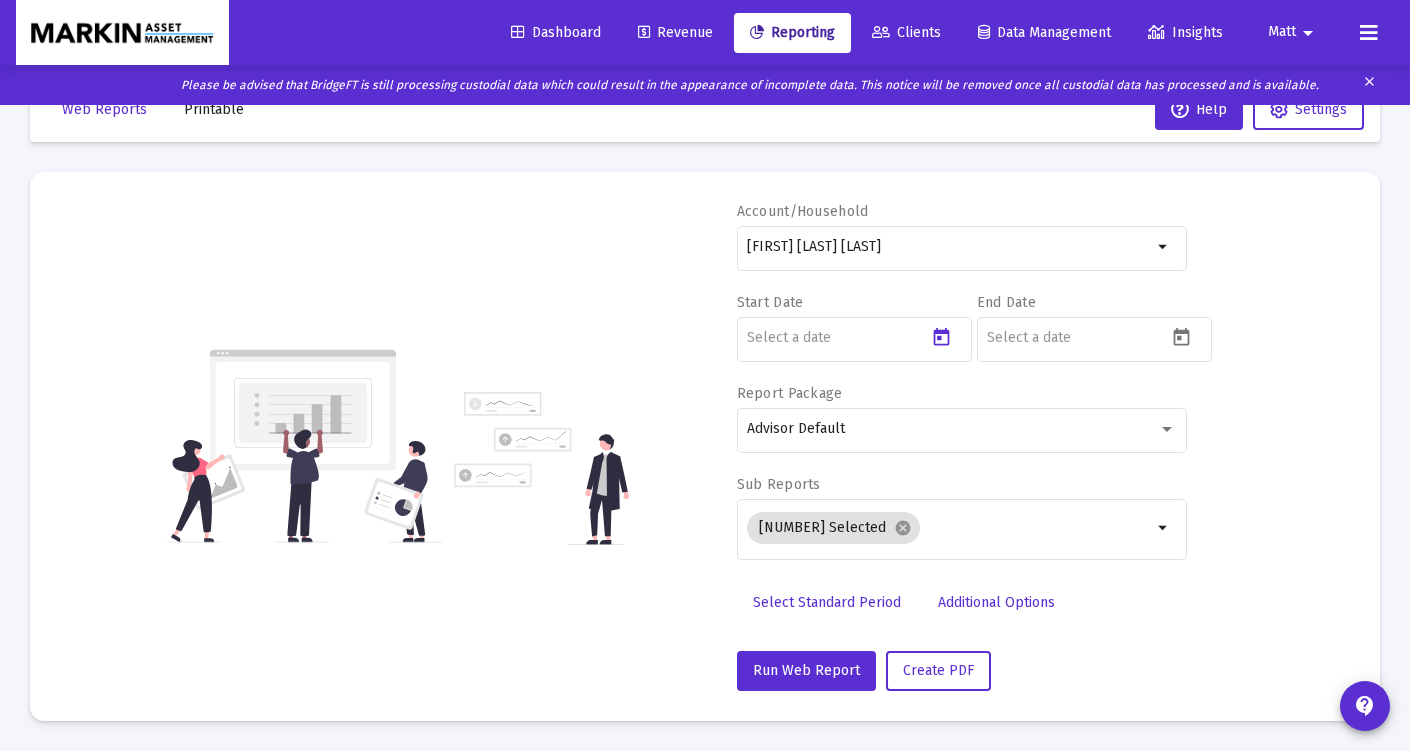 type on "[YEAR]-[MONTH]-[DAY]" 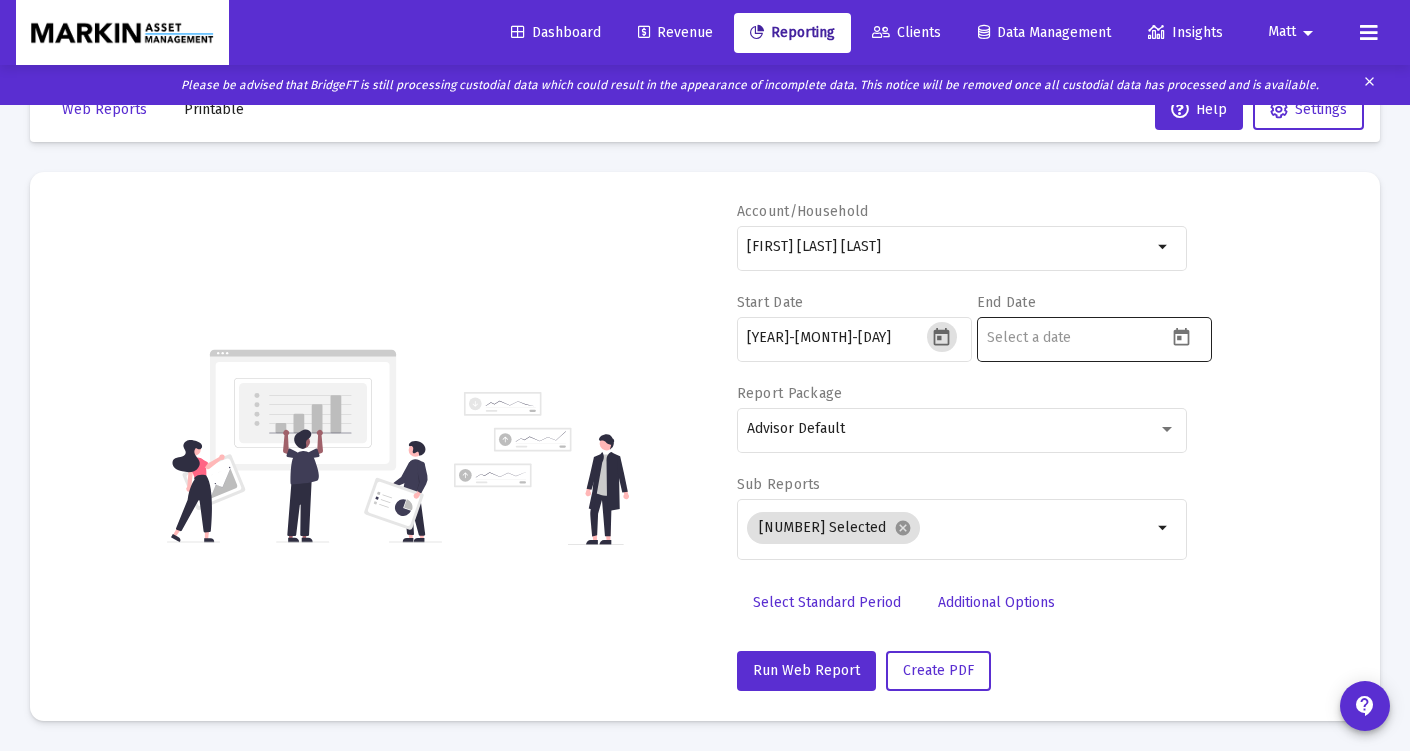 click at bounding box center (1077, 338) 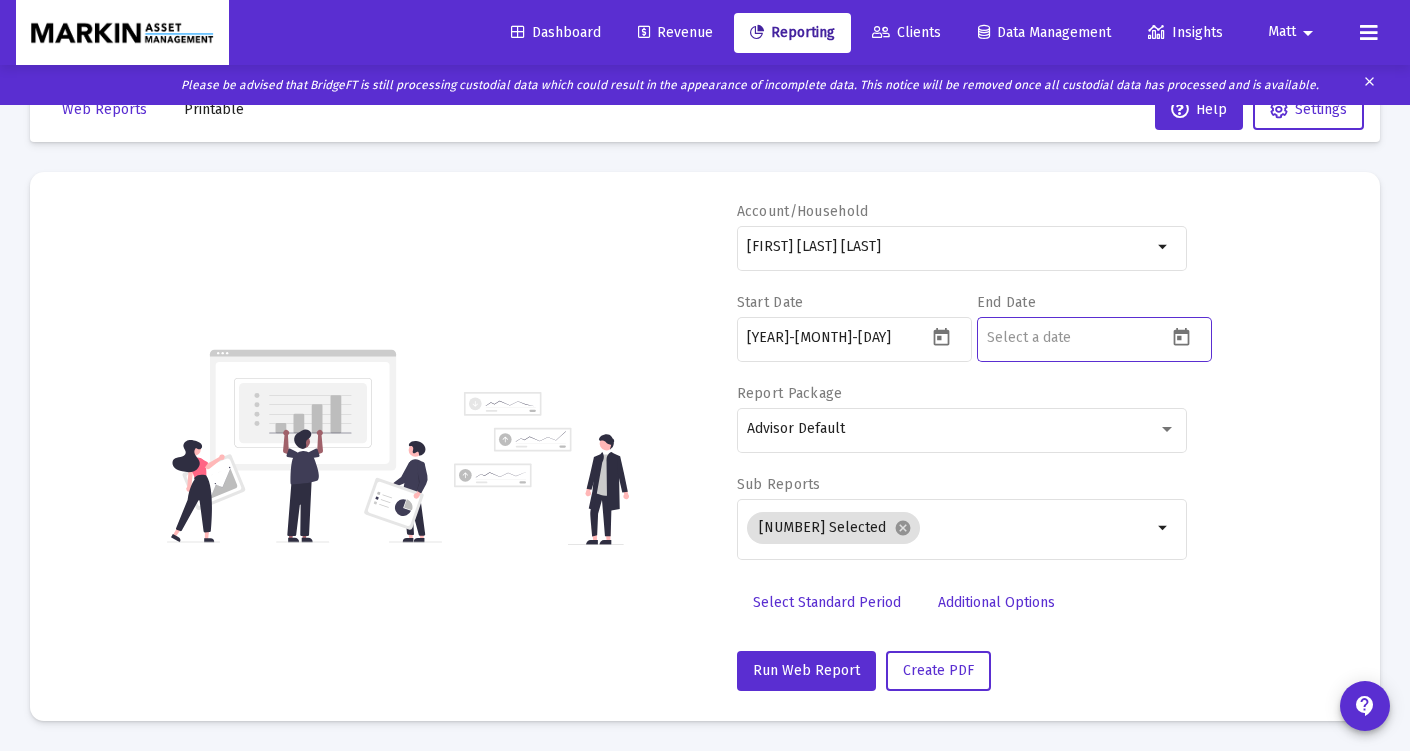 click 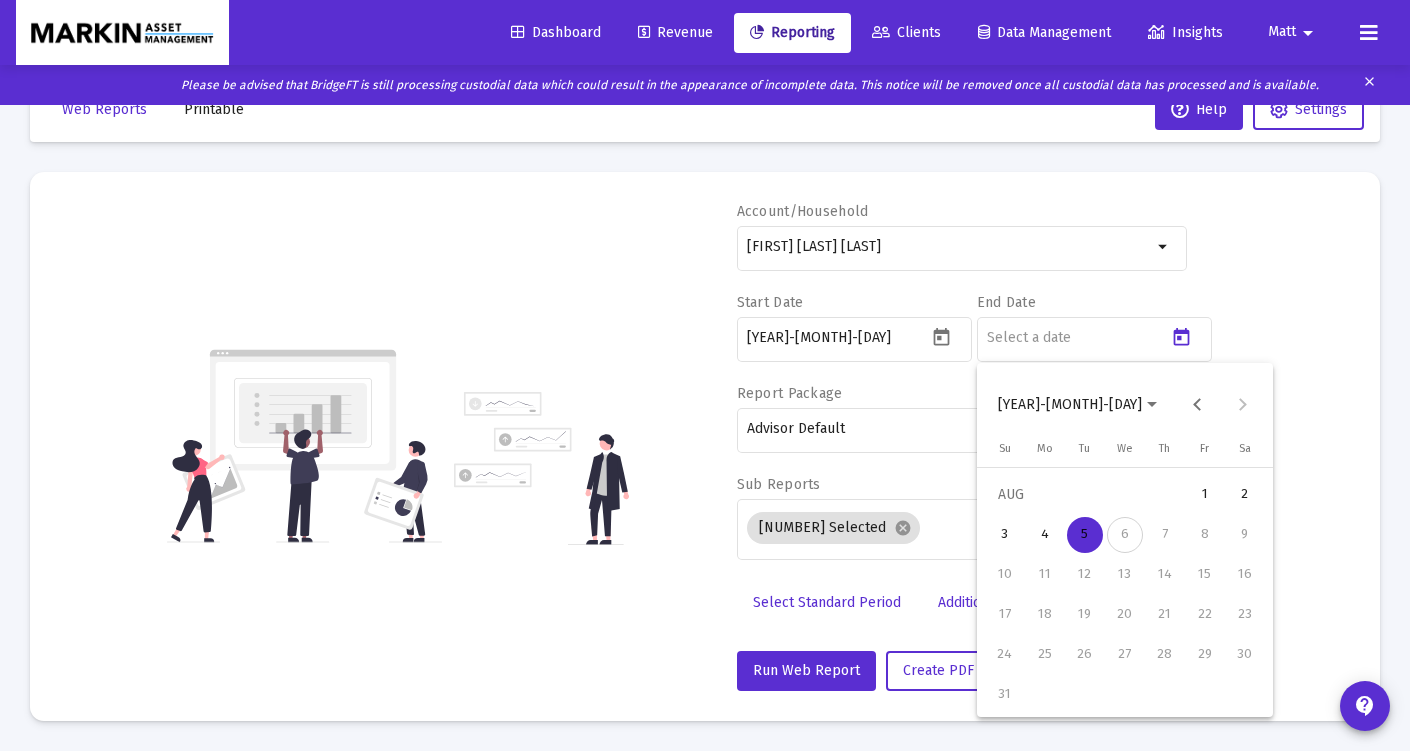 click 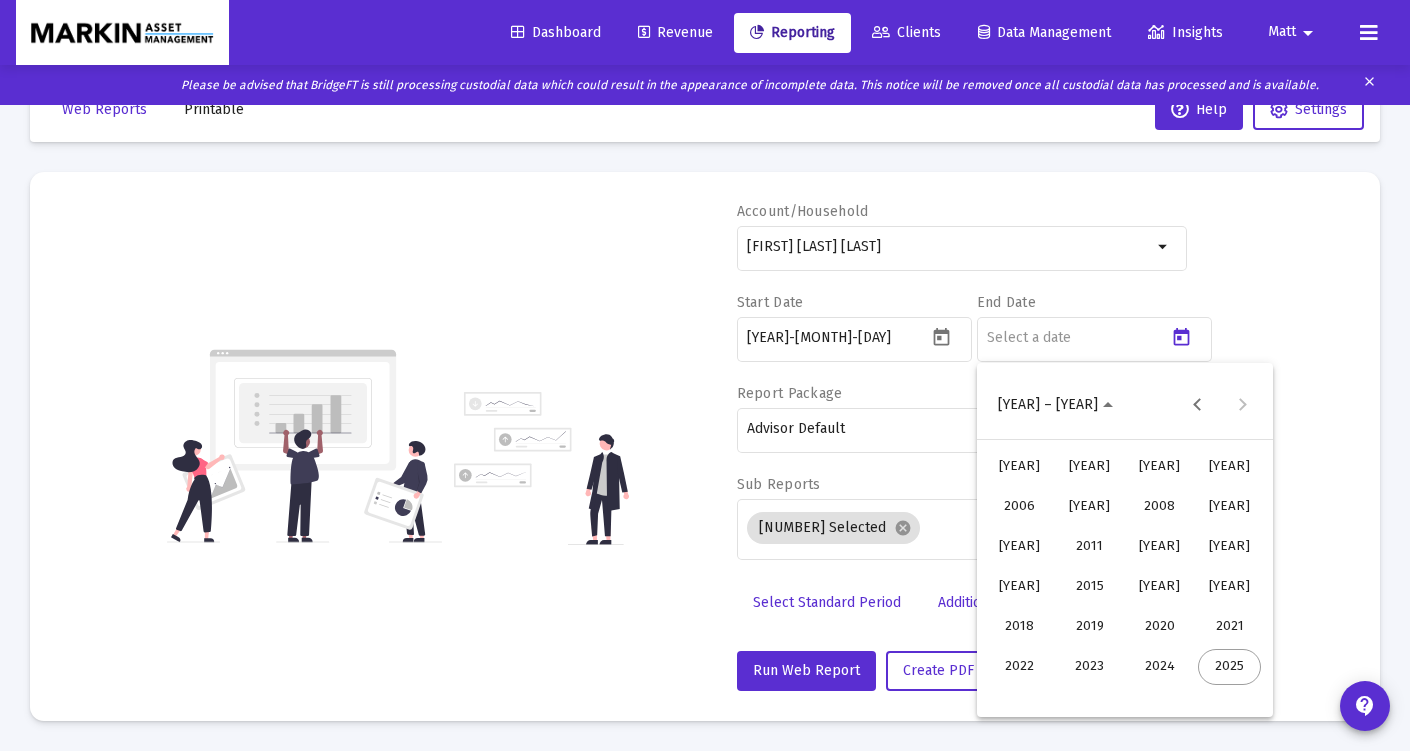 click on "2024" at bounding box center [1159, 667] 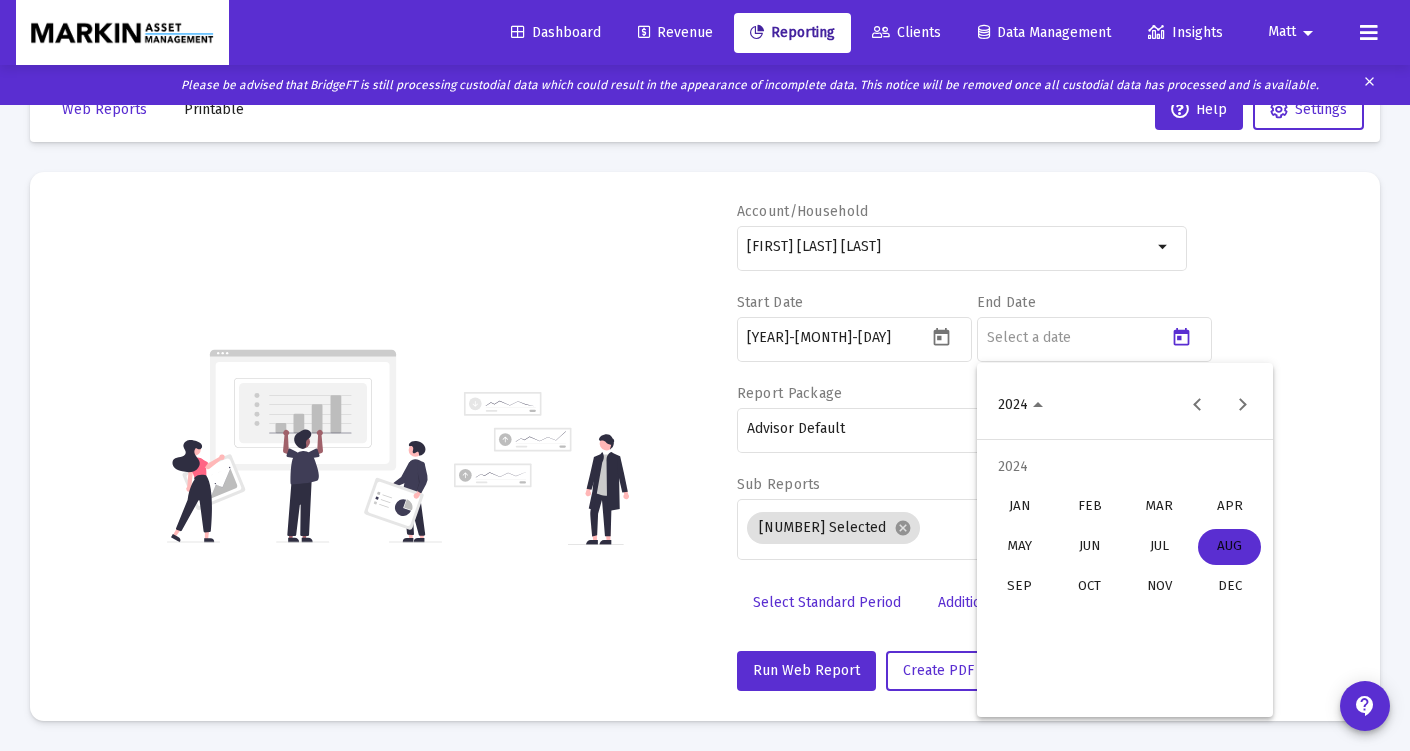 click on "AUG" at bounding box center (1229, 547) 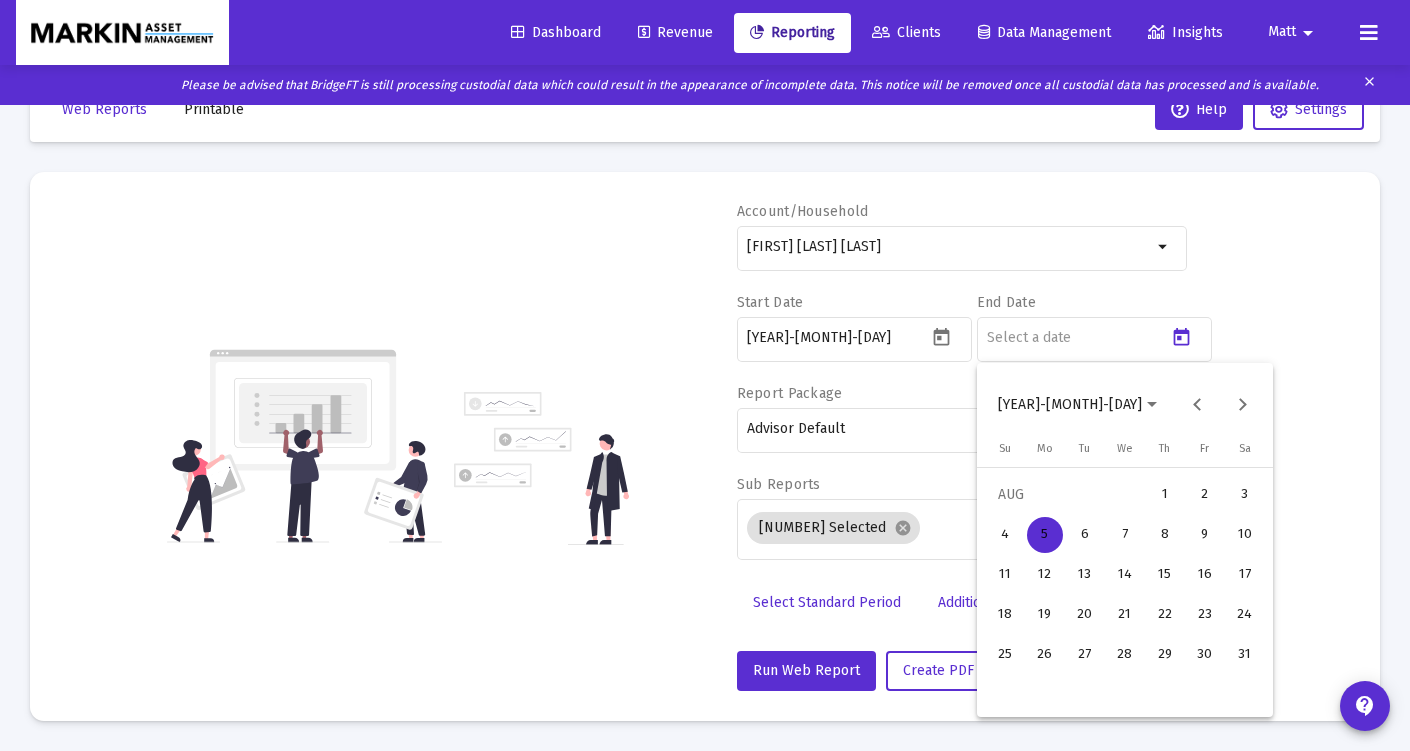 click on "31" at bounding box center [1245, 655] 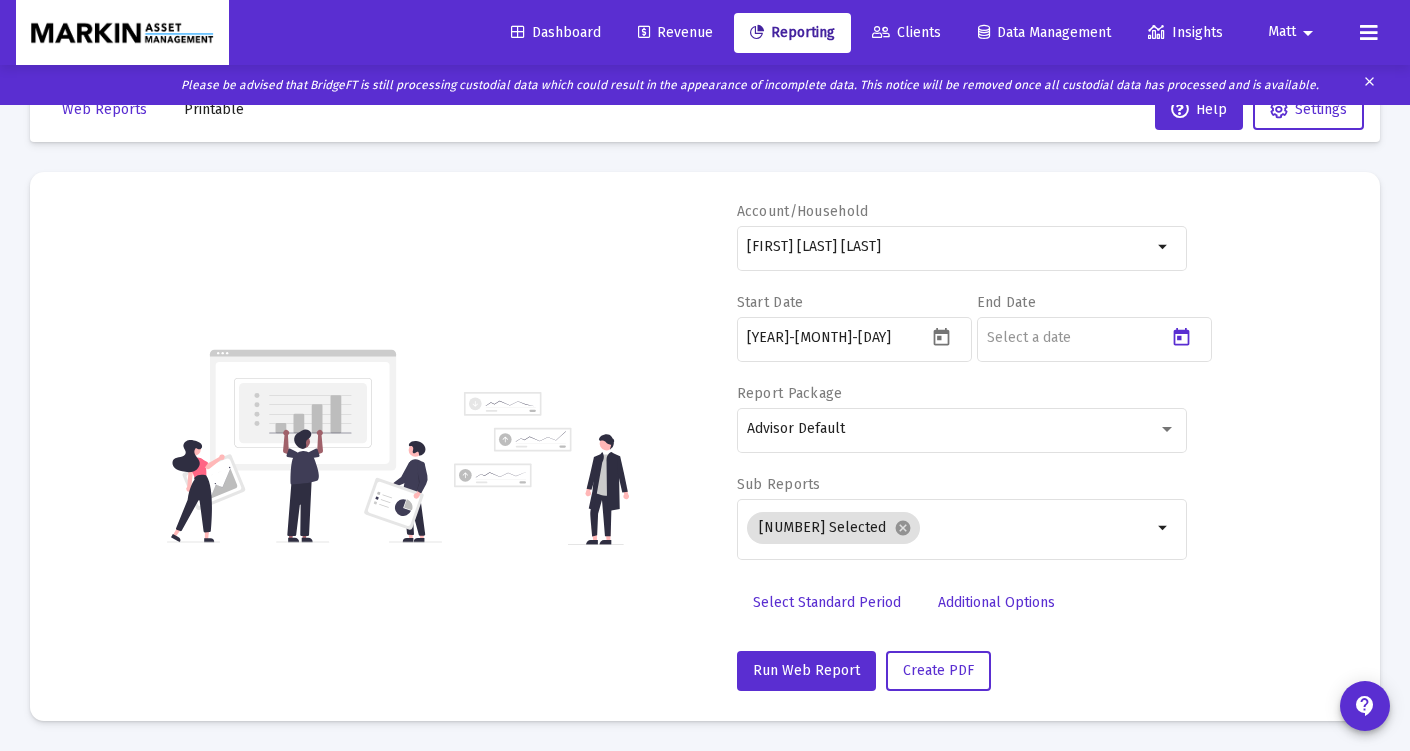 type on "2024-08-31" 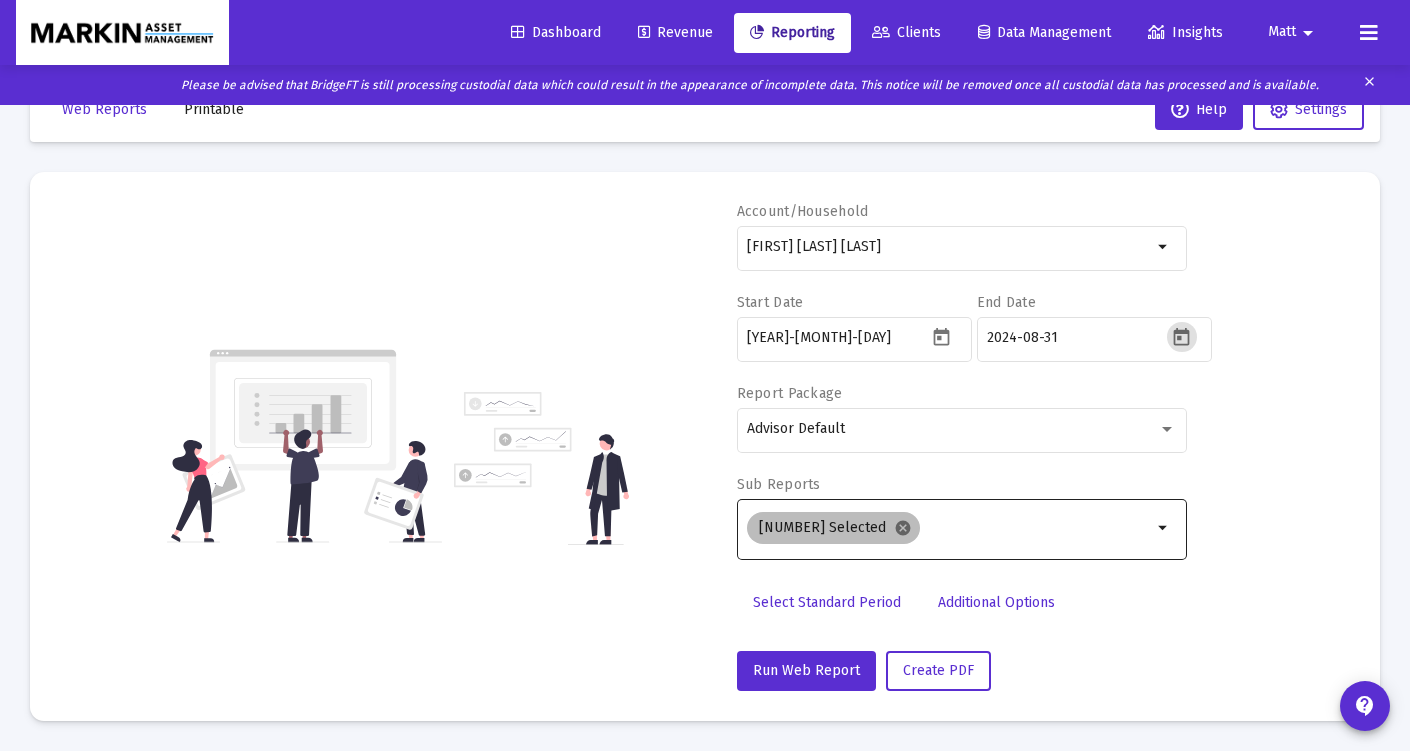 click on "cancel" at bounding box center (903, 528) 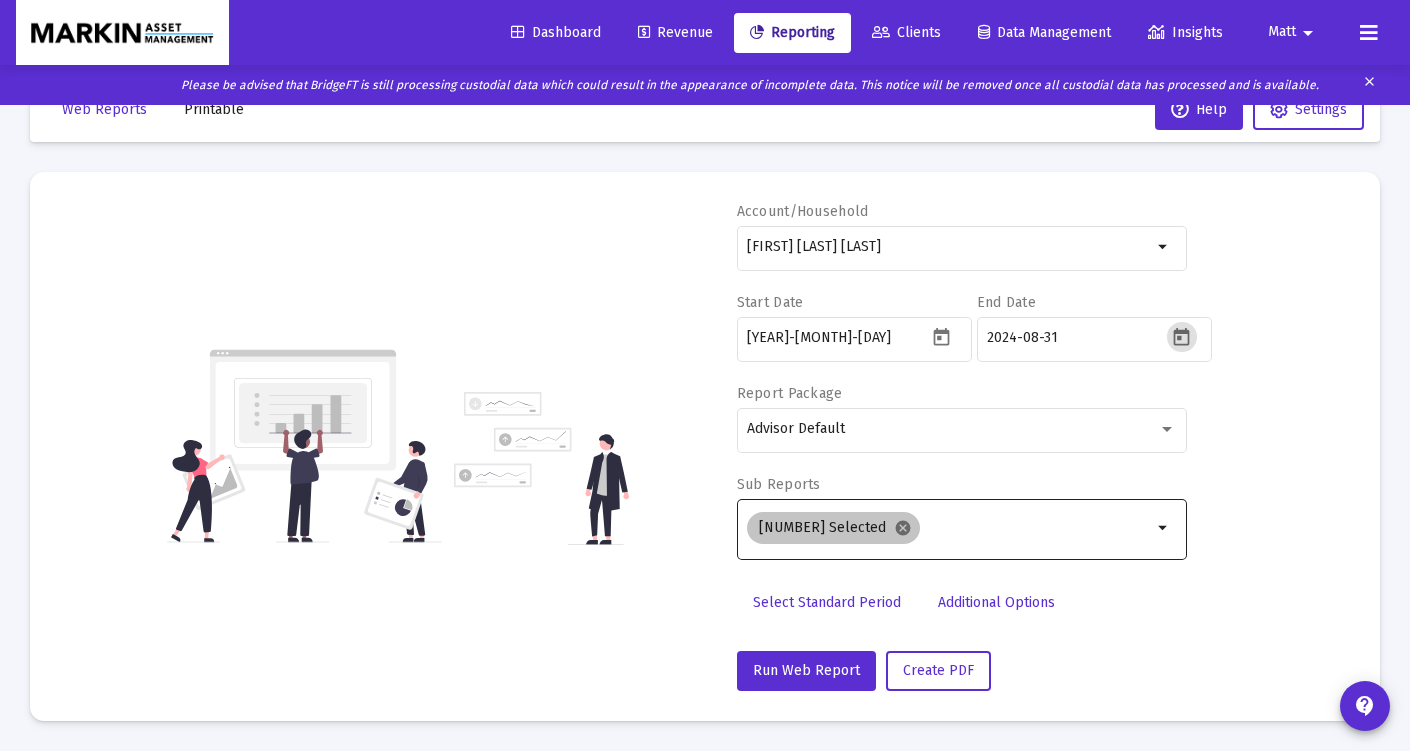 scroll, scrollTop: 42, scrollLeft: 0, axis: vertical 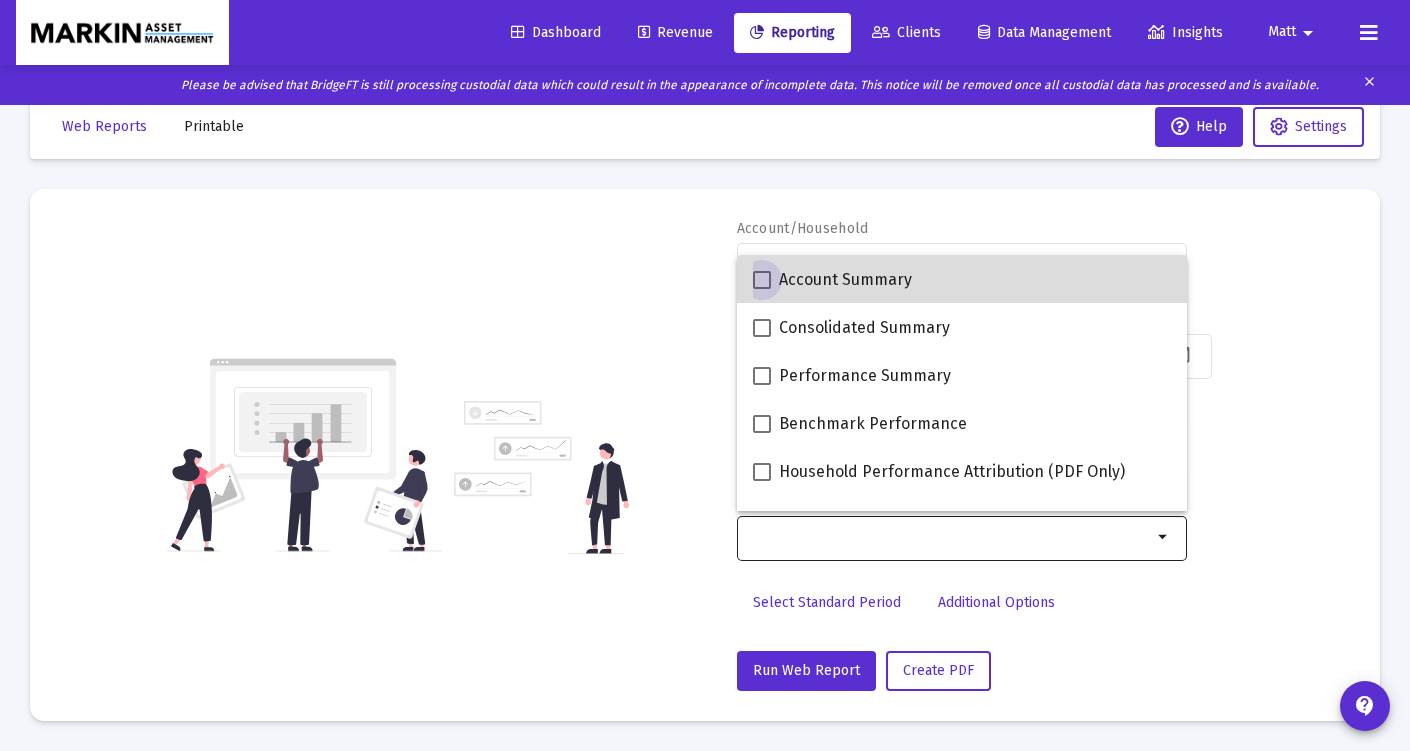 click at bounding box center (762, 280) 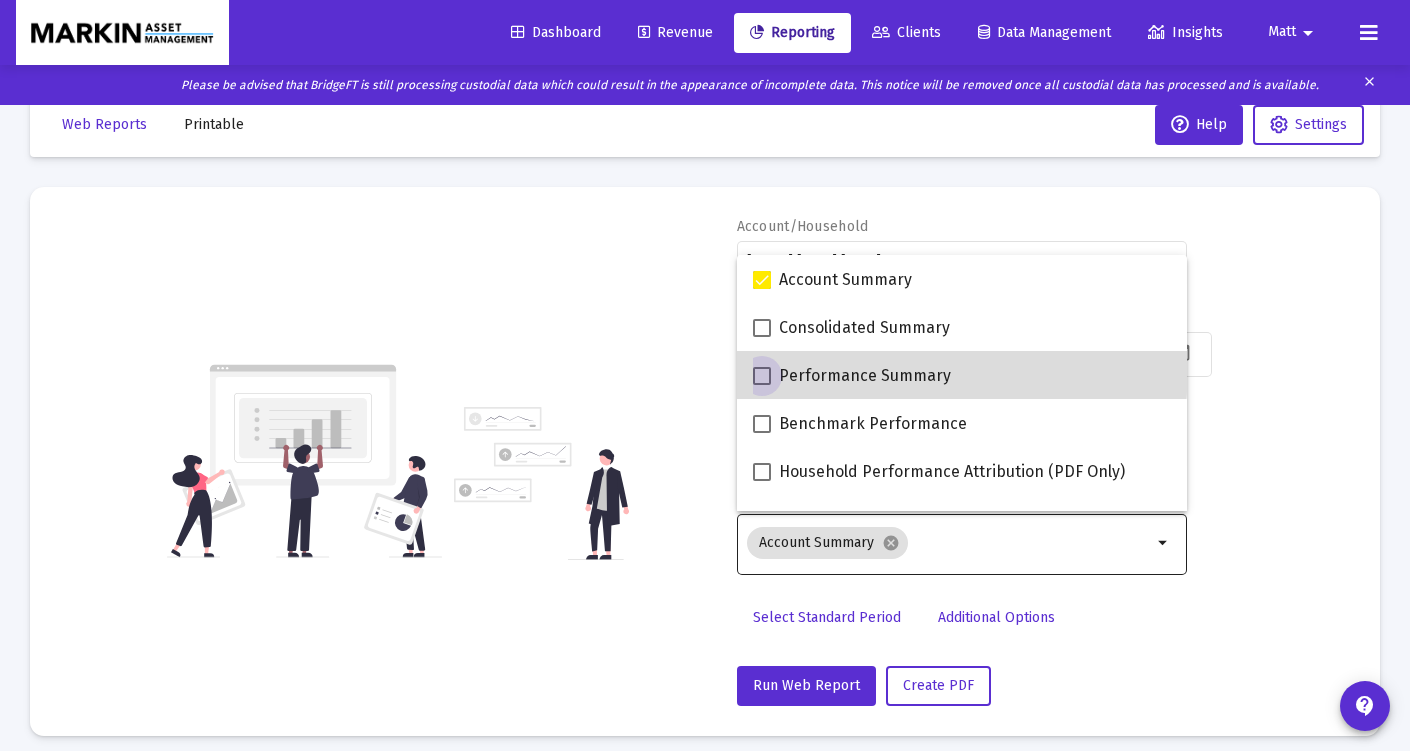 click on "Performance Summary" at bounding box center (852, 376) 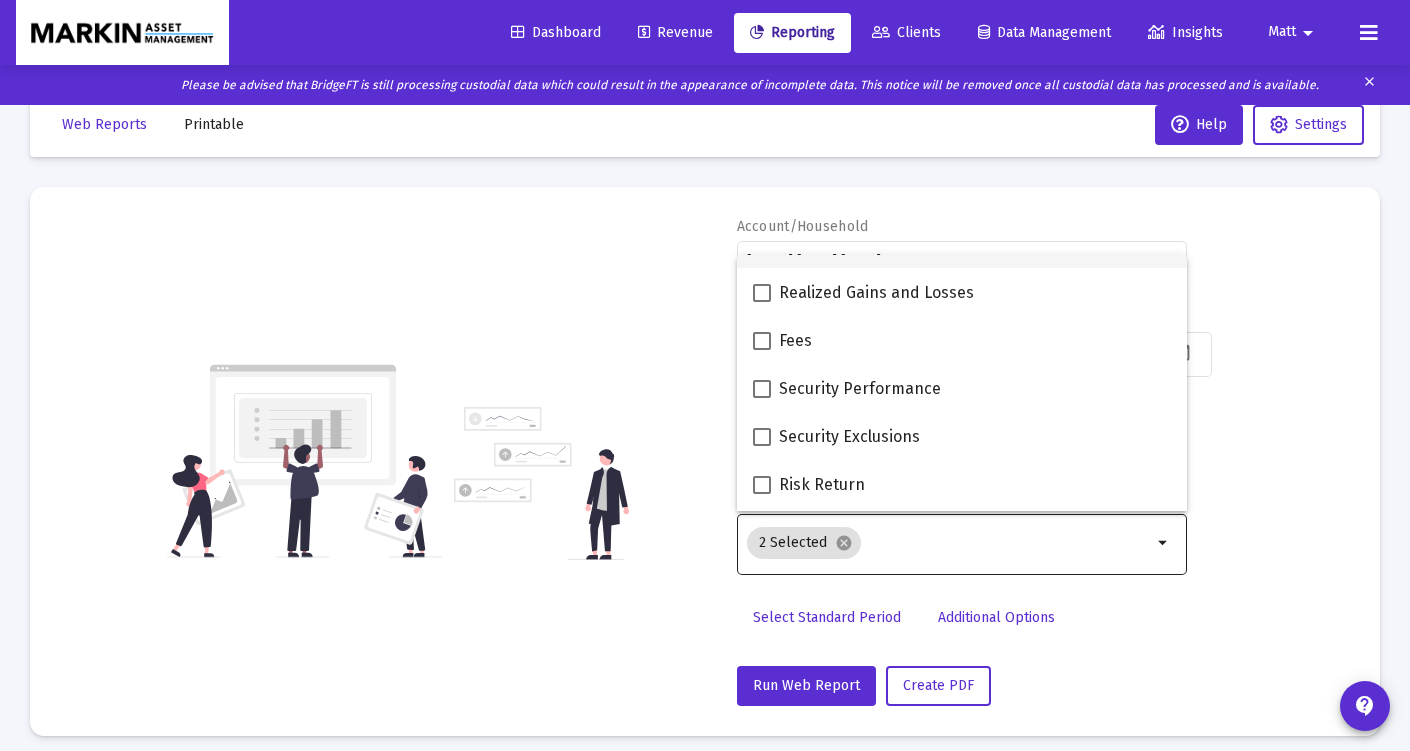 scroll, scrollTop: 708, scrollLeft: 0, axis: vertical 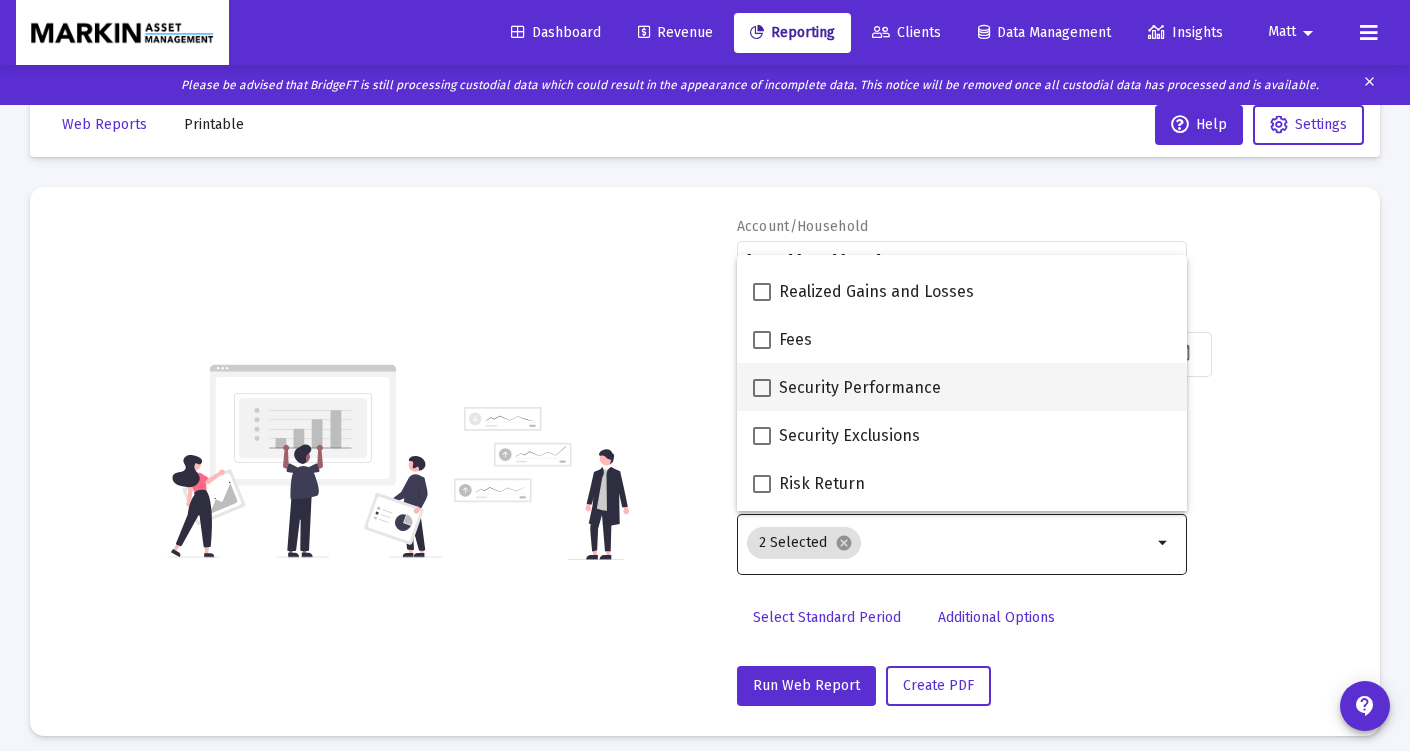 click at bounding box center (762, 388) 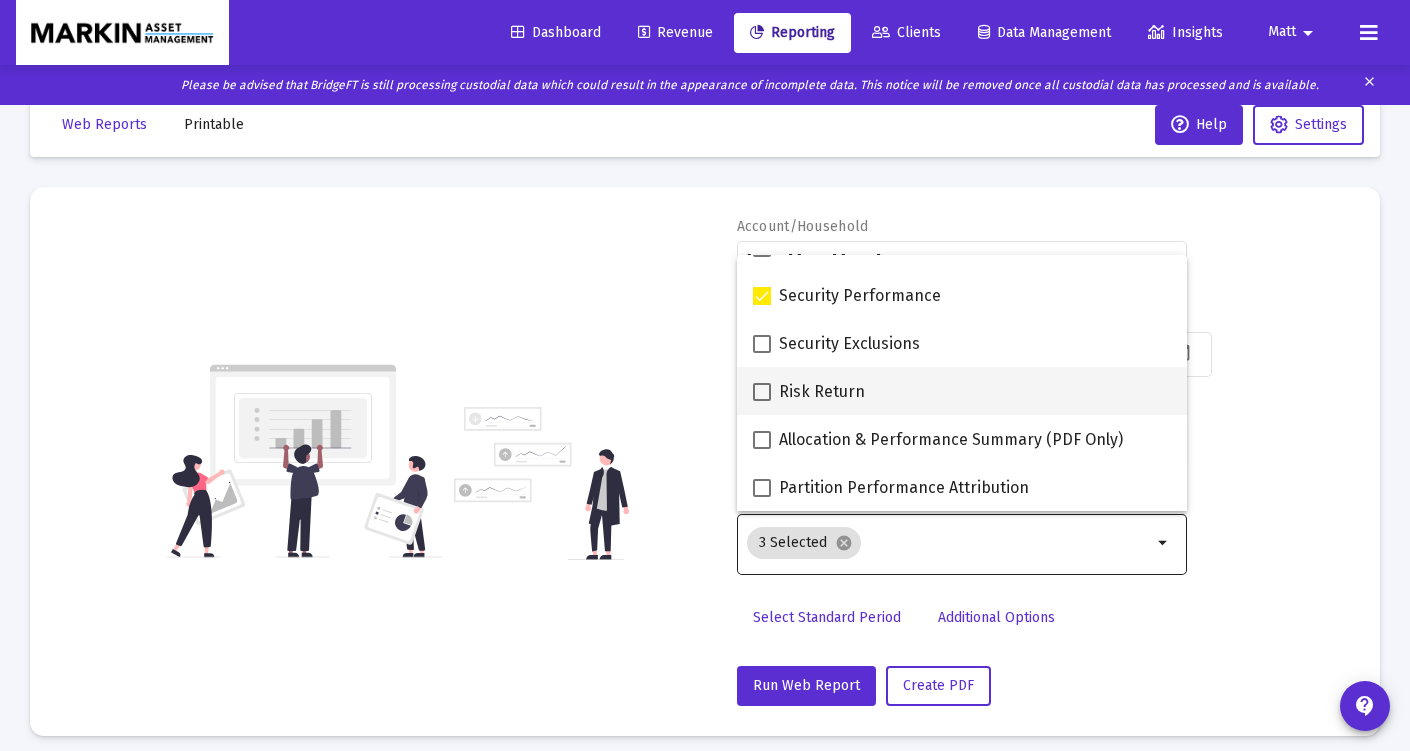 scroll, scrollTop: 800, scrollLeft: 0, axis: vertical 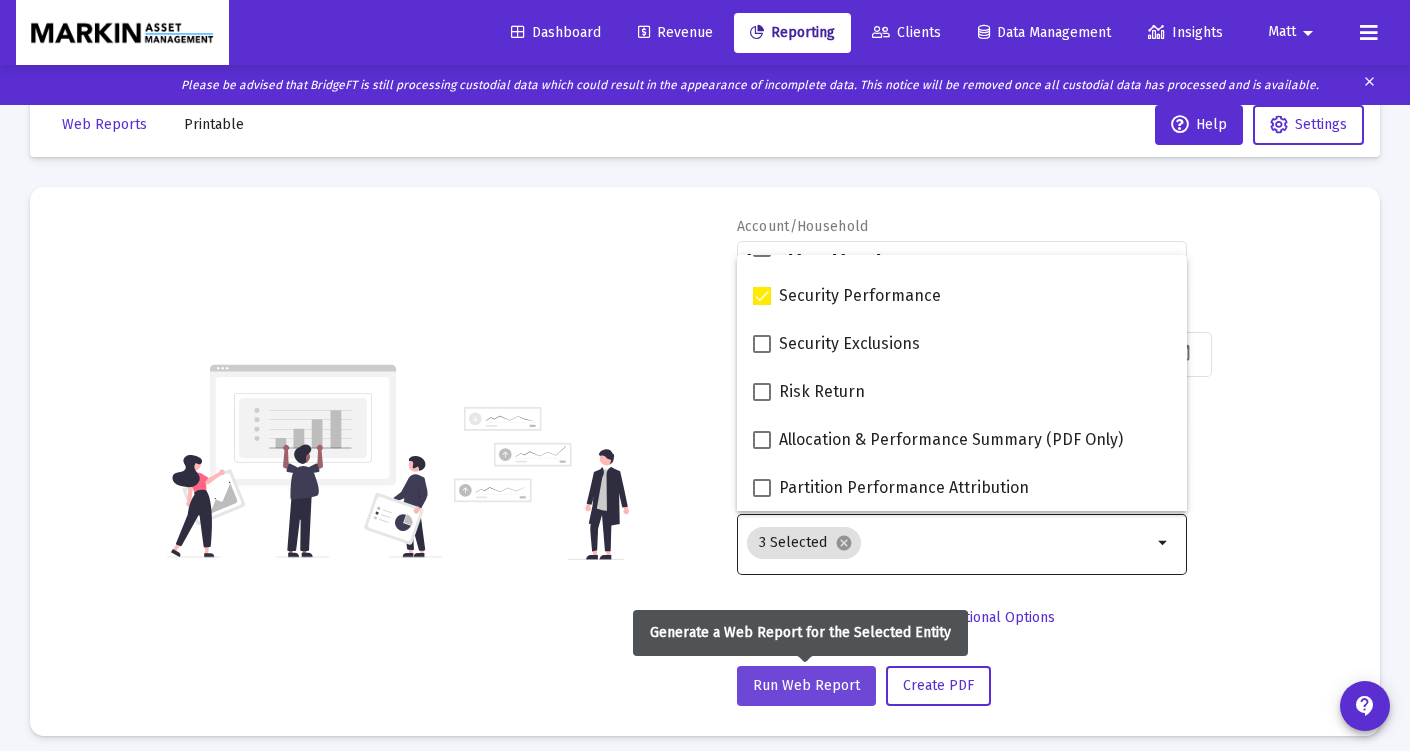 click on "Run Web Report" 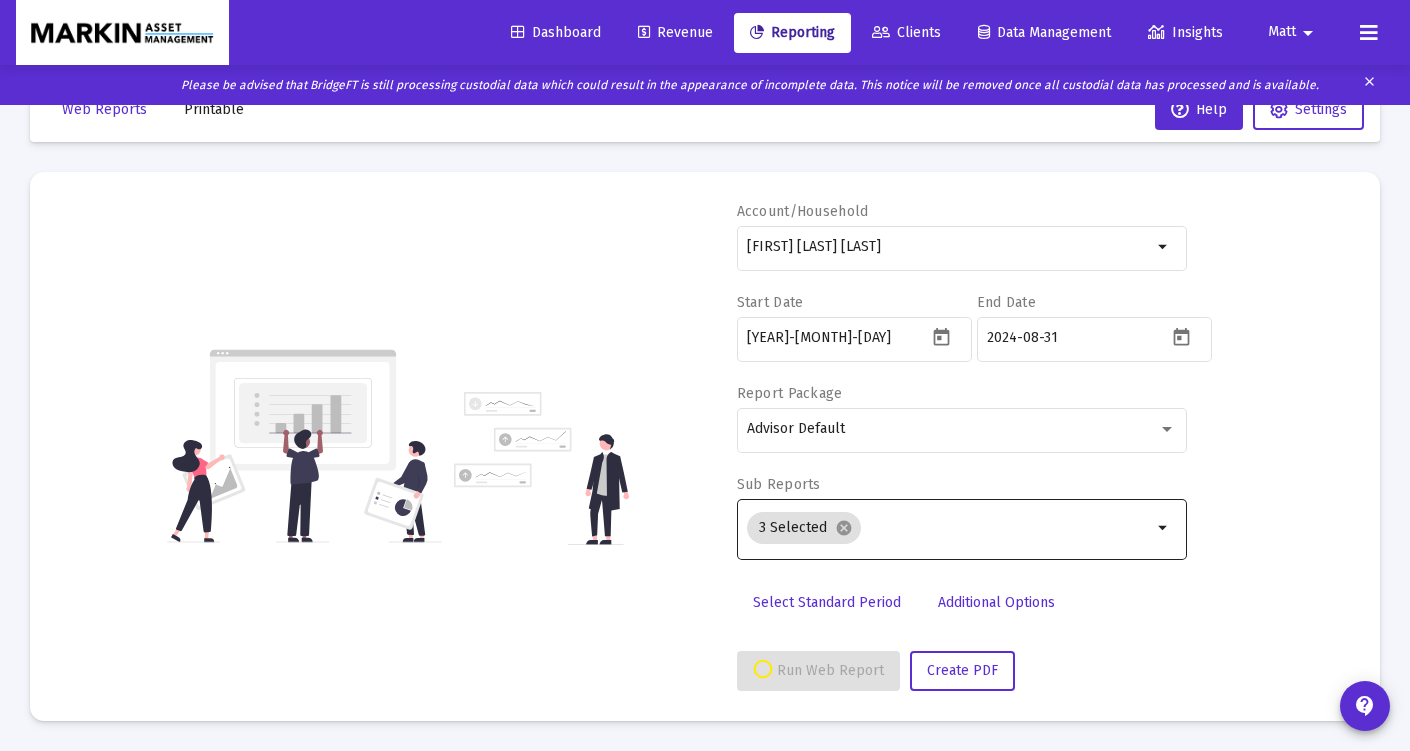 scroll, scrollTop: 57, scrollLeft: 0, axis: vertical 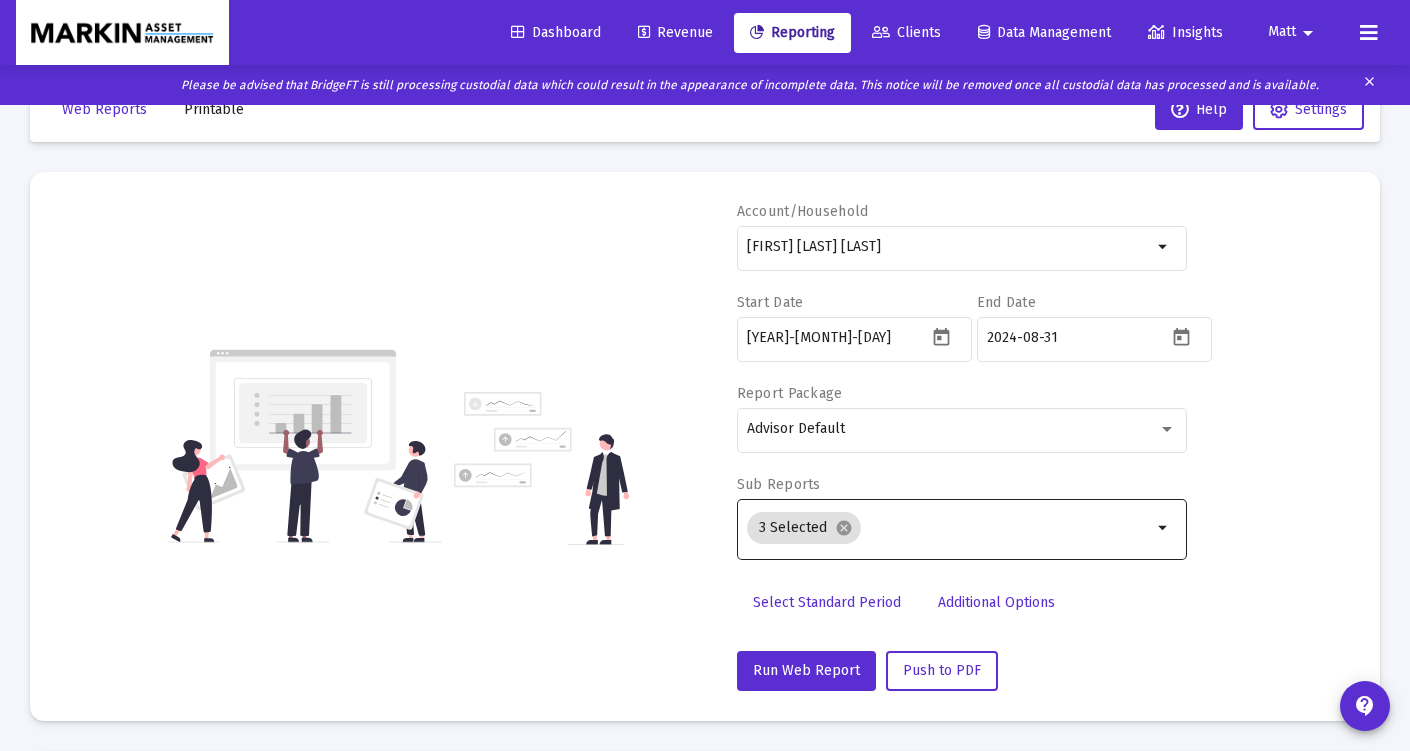 click 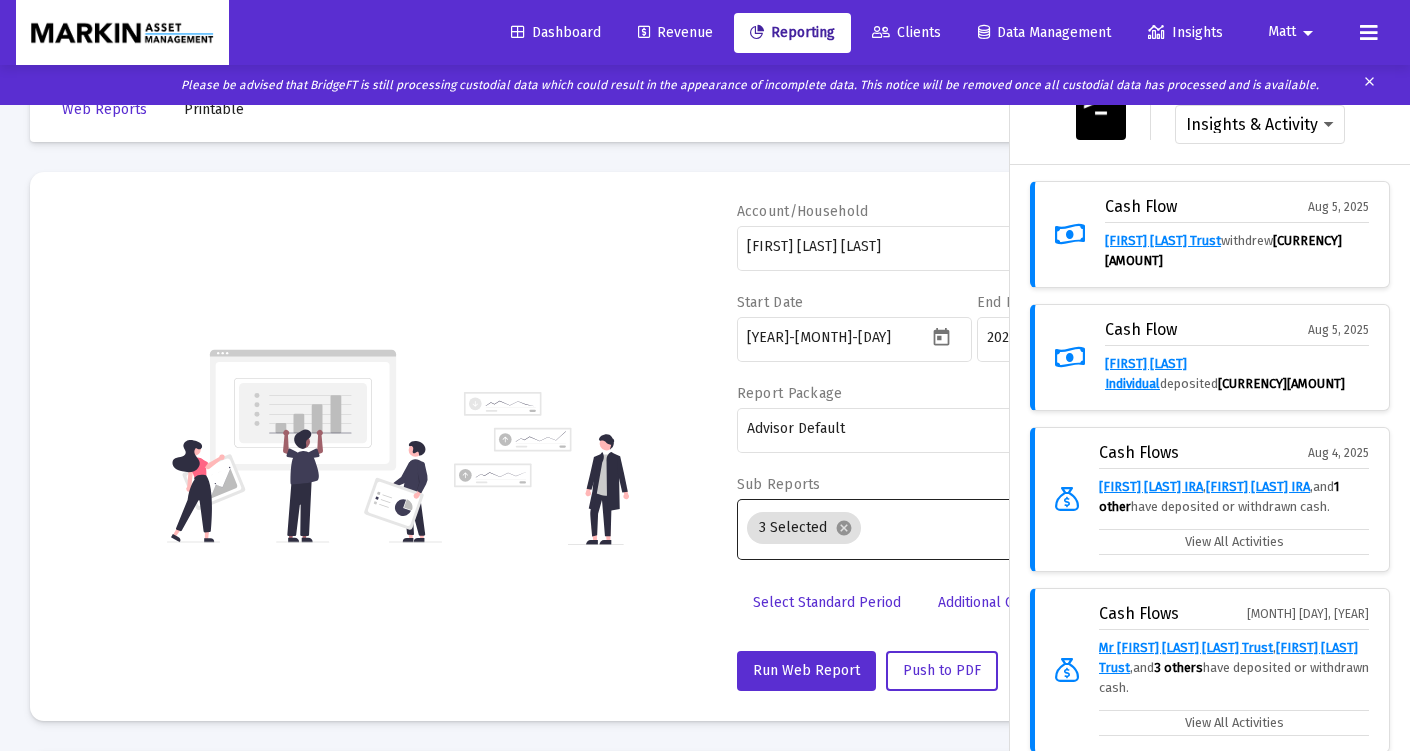 click on "clear" 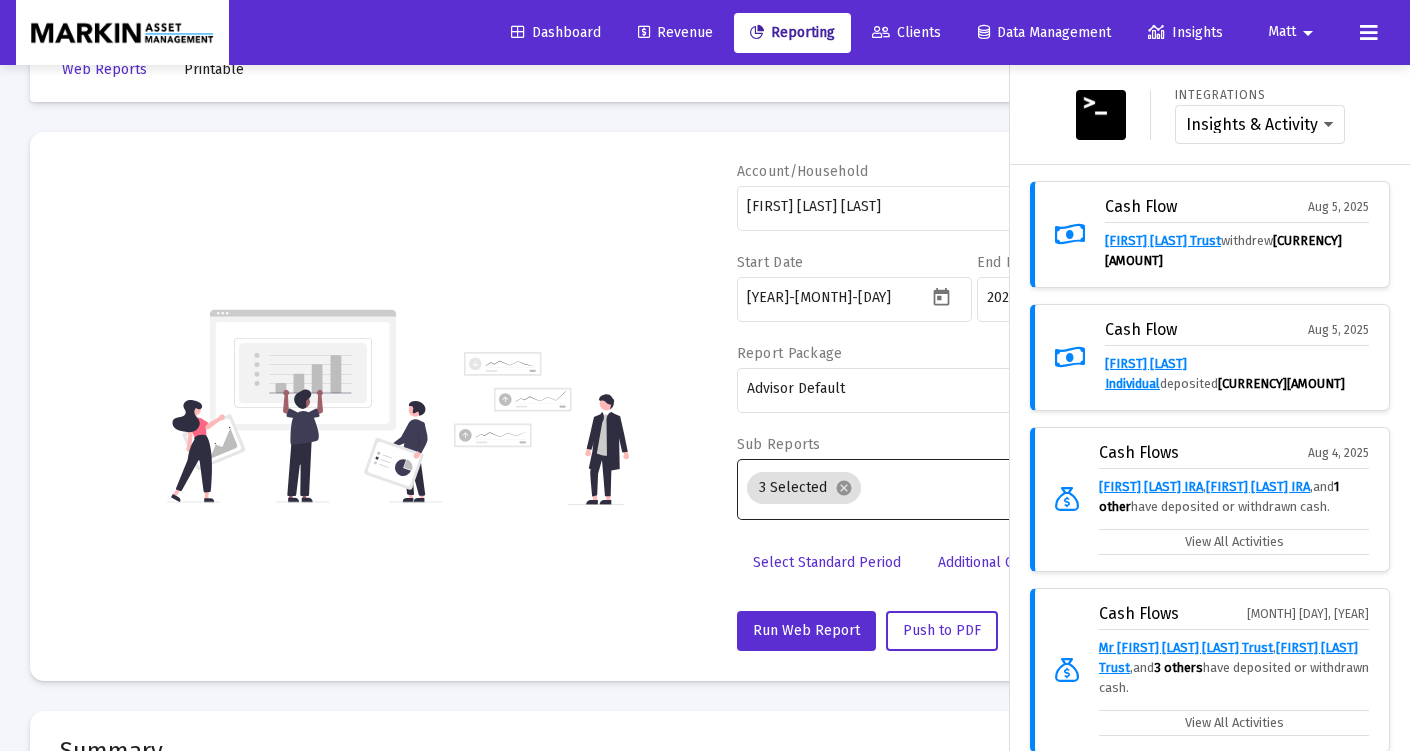 click 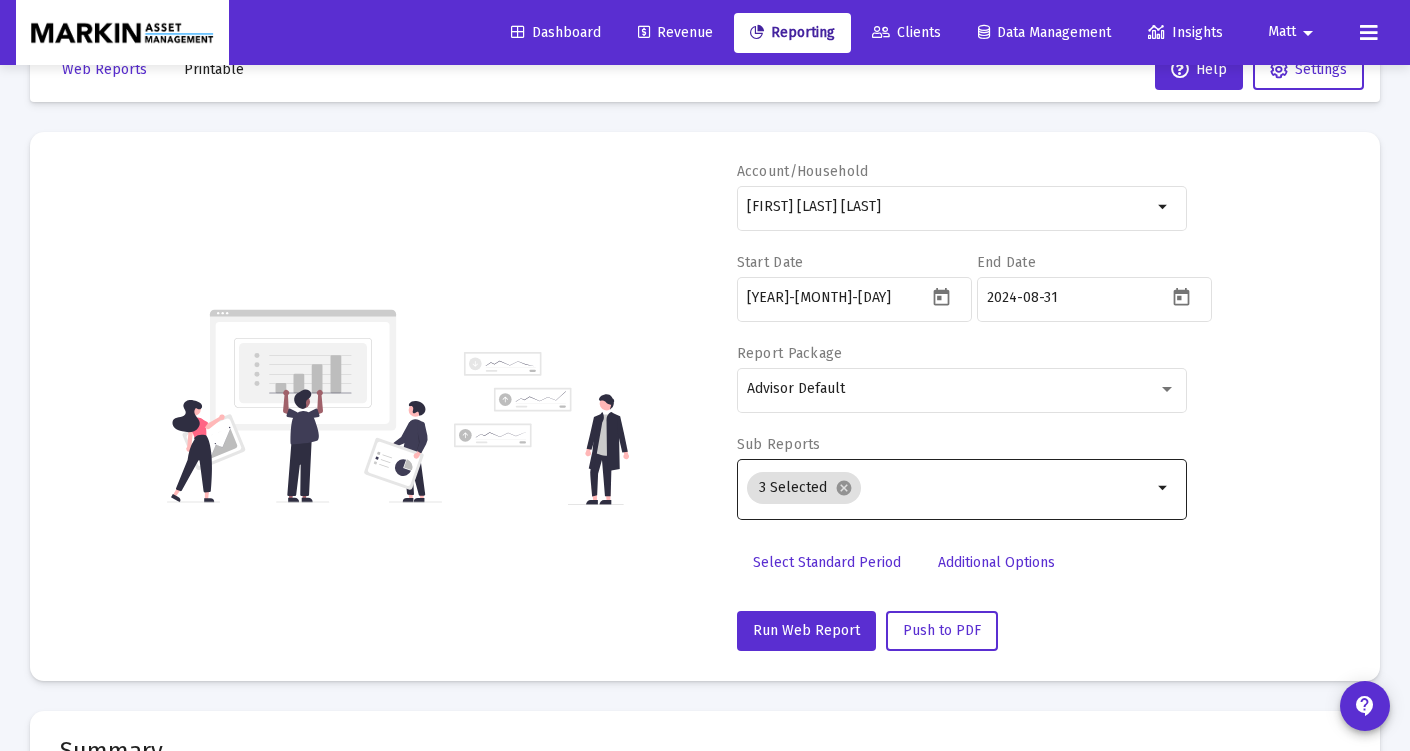 click 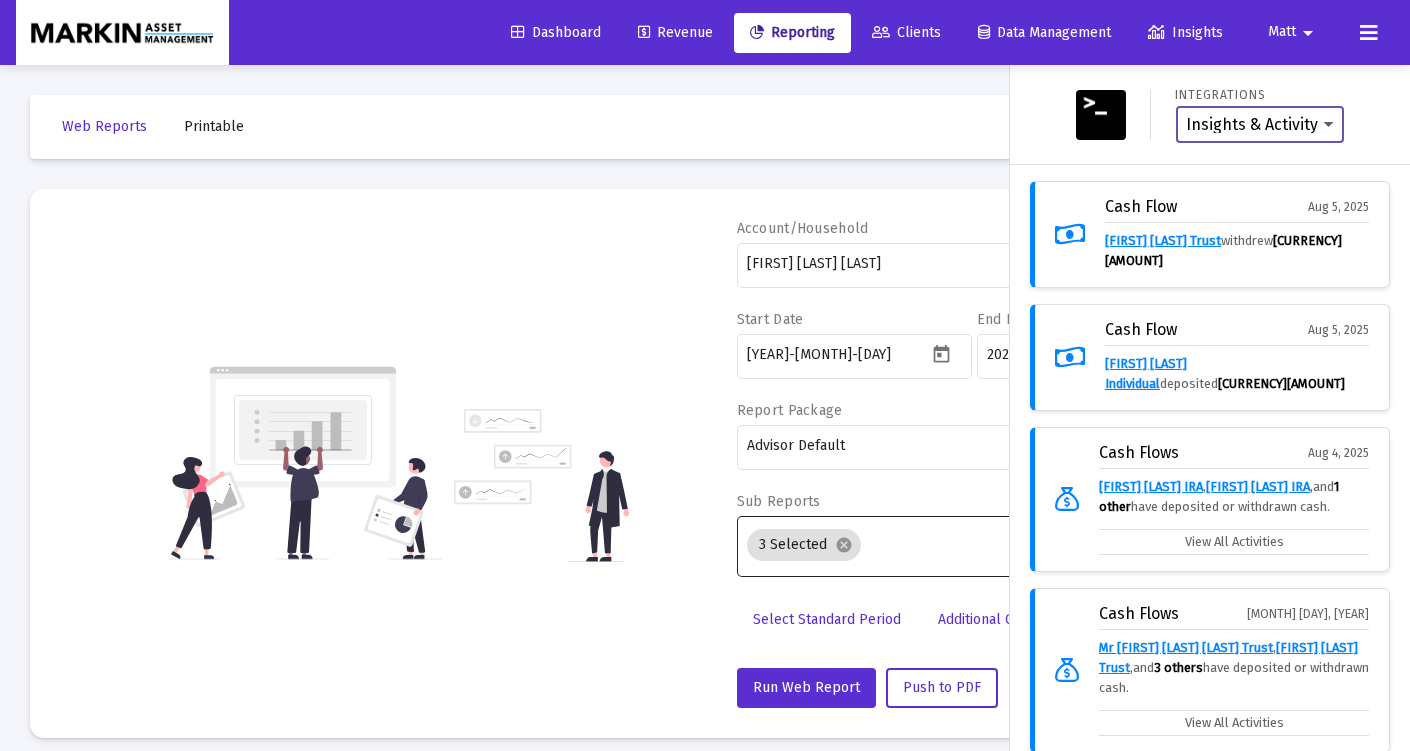 scroll, scrollTop: 0, scrollLeft: 0, axis: both 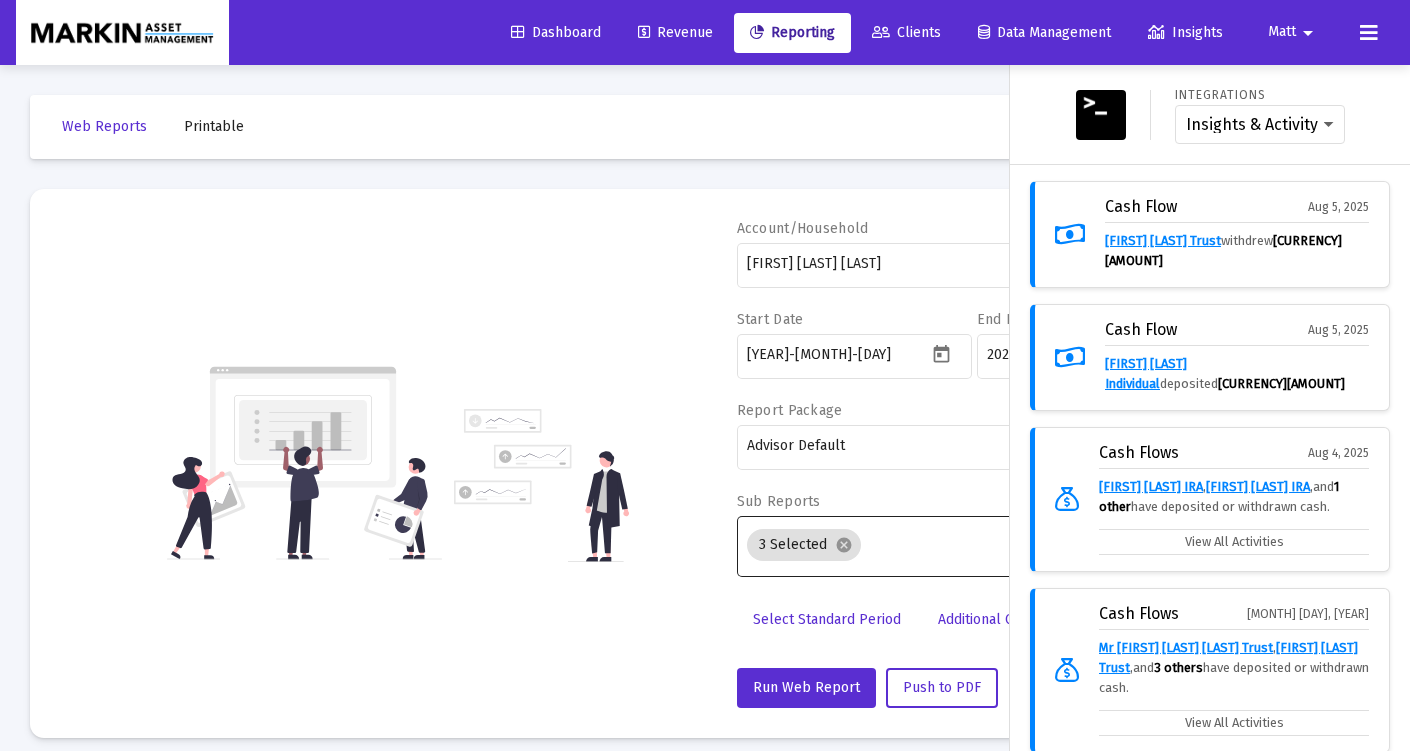 click on "arrow_drop_down" 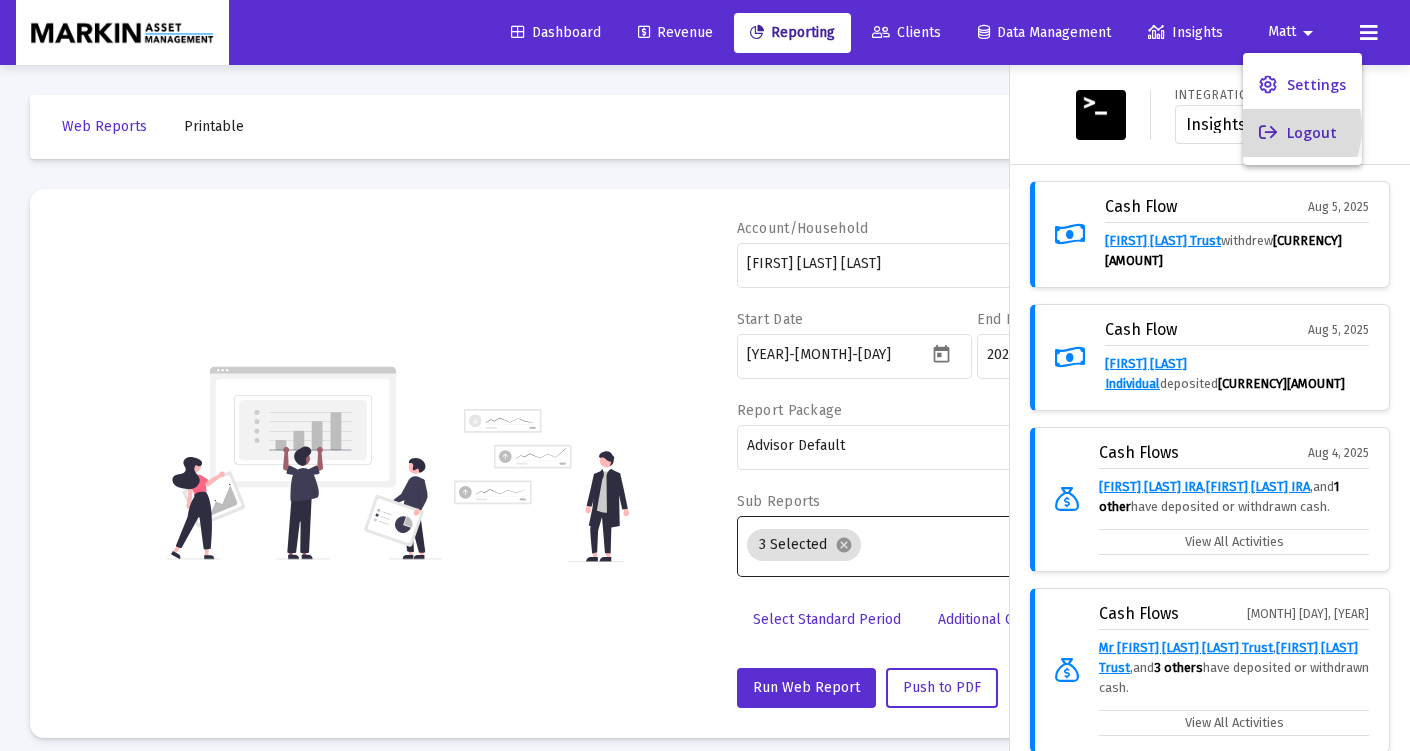 click at bounding box center (1268, 133) 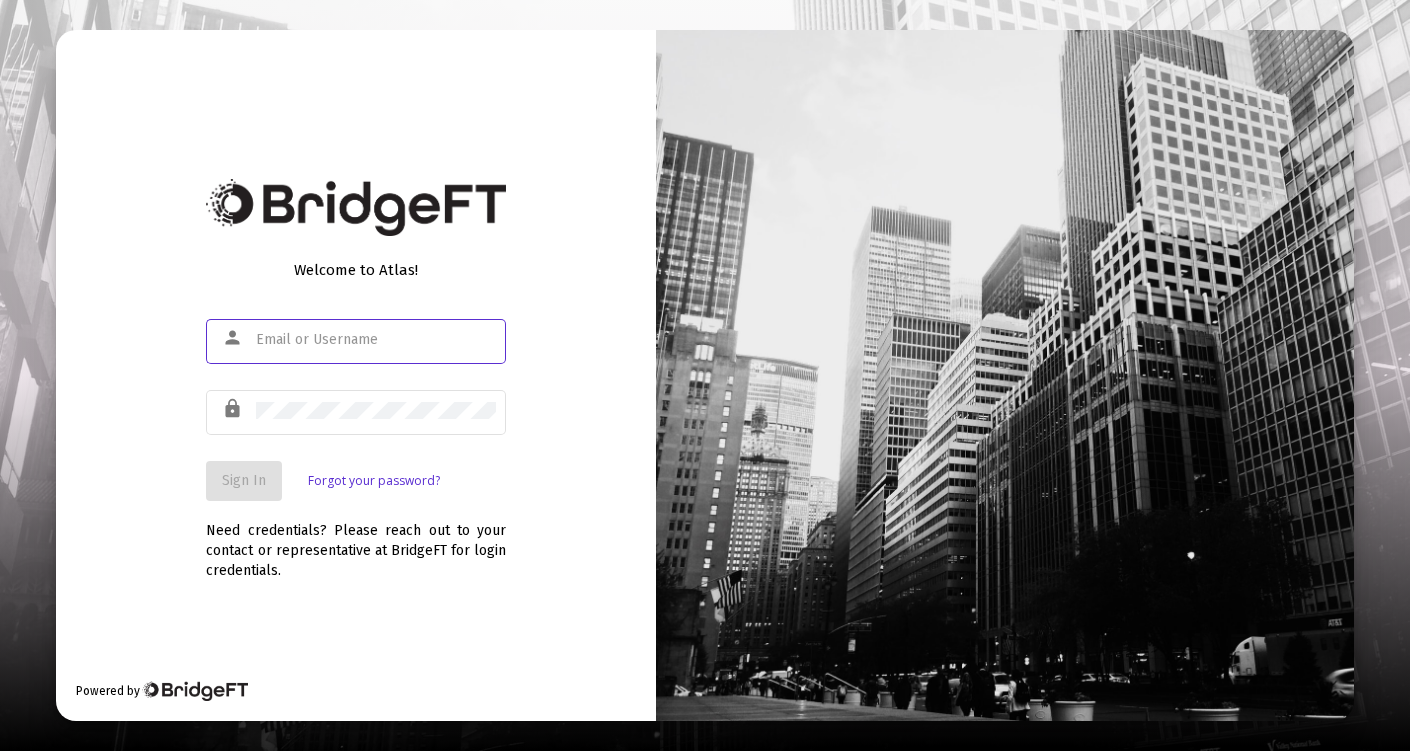 scroll, scrollTop: 0, scrollLeft: 0, axis: both 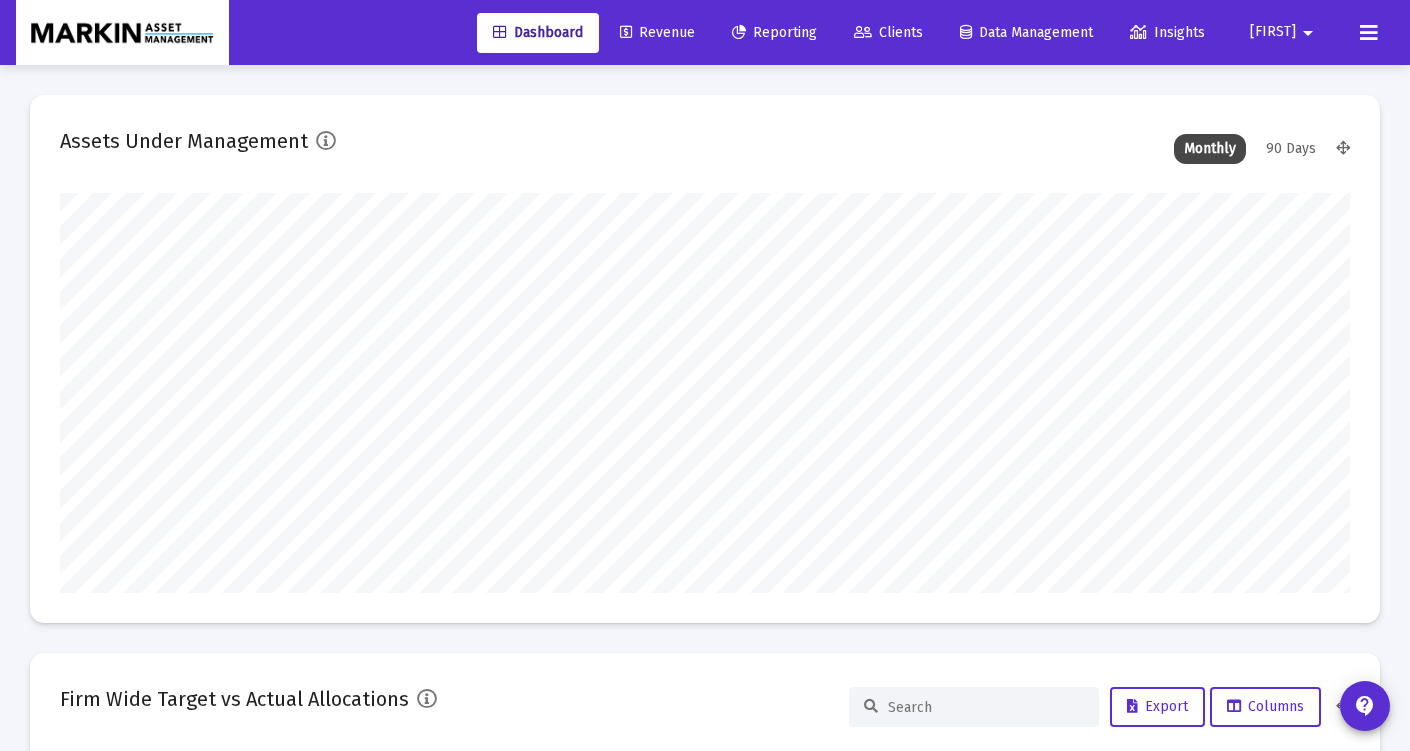 type on "[YEAR]-[MONTH]-[DAY]" 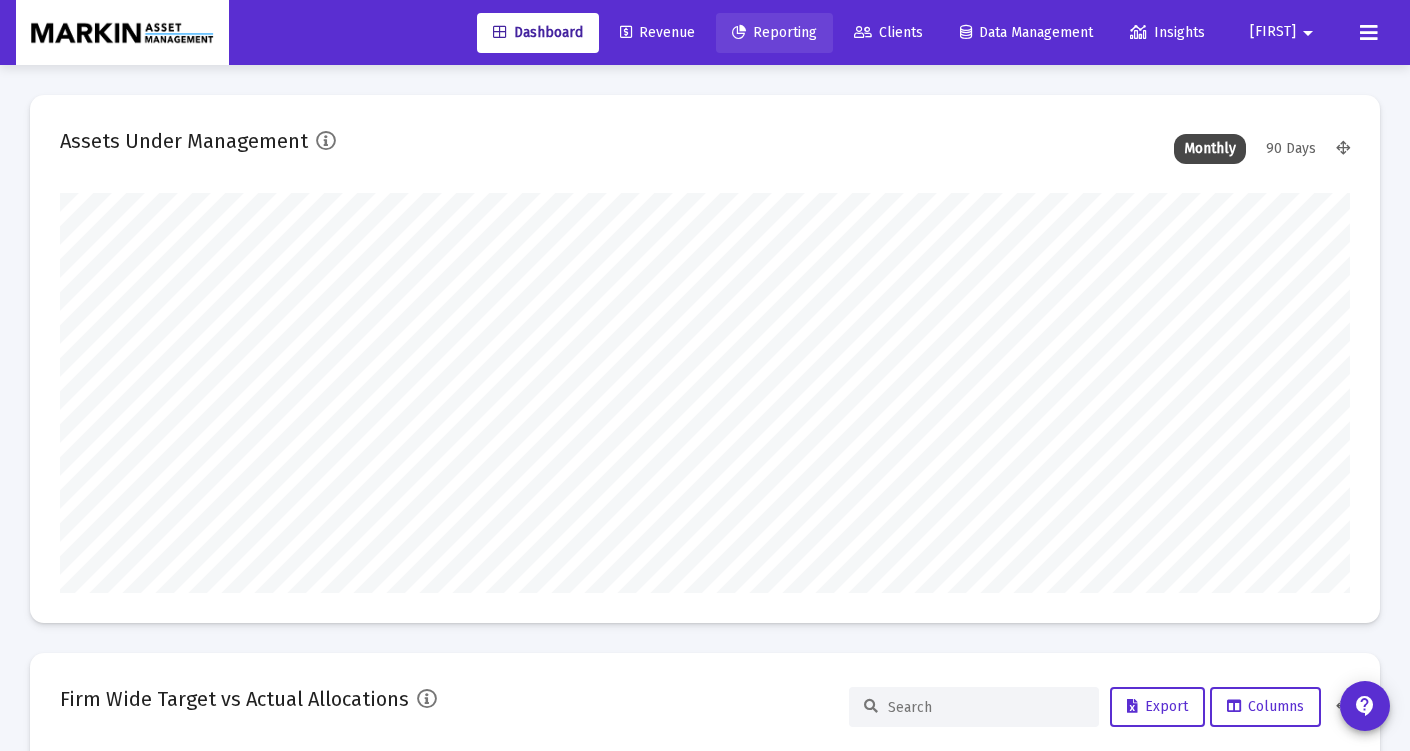 click on "Reporting" 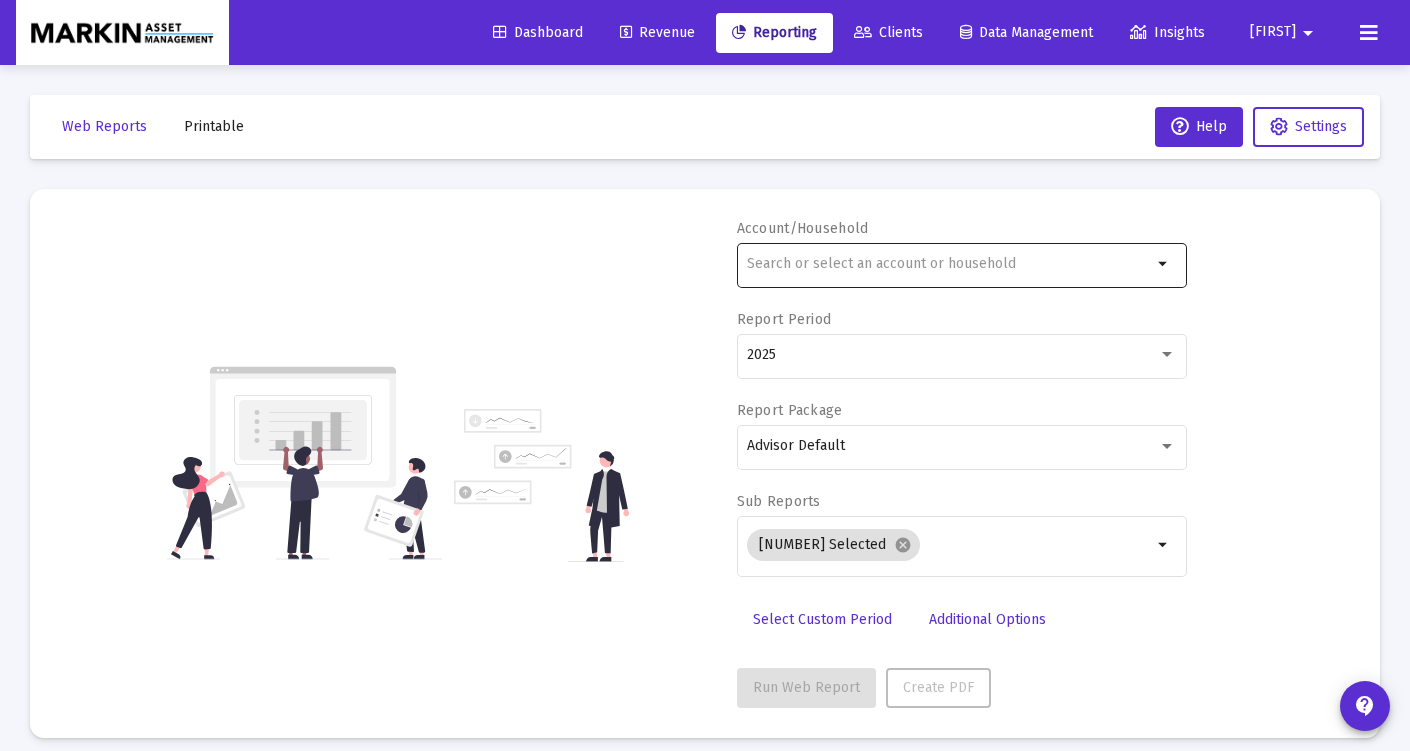 click at bounding box center [949, 264] 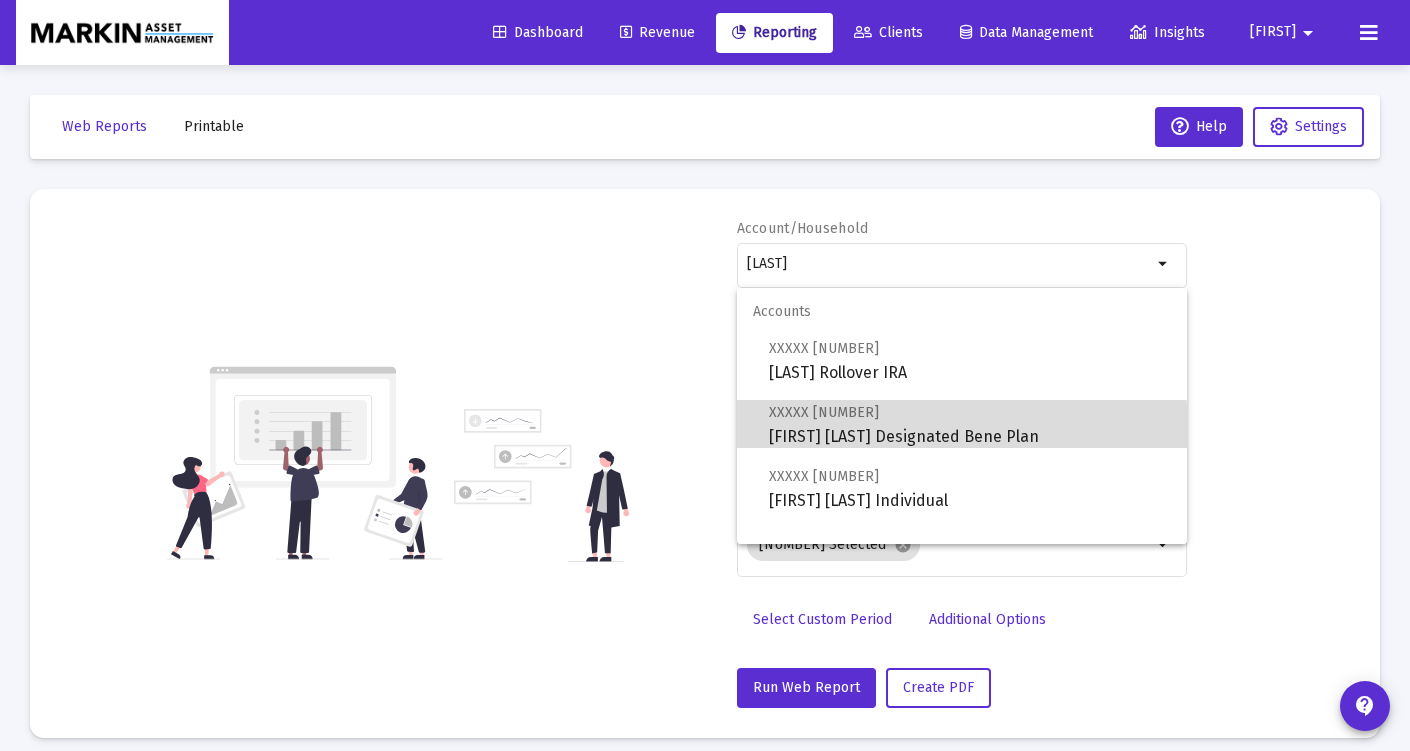 click on "XXXXX [NUMBER] [FIRST] [LAST] [LAST]" at bounding box center (970, 424) 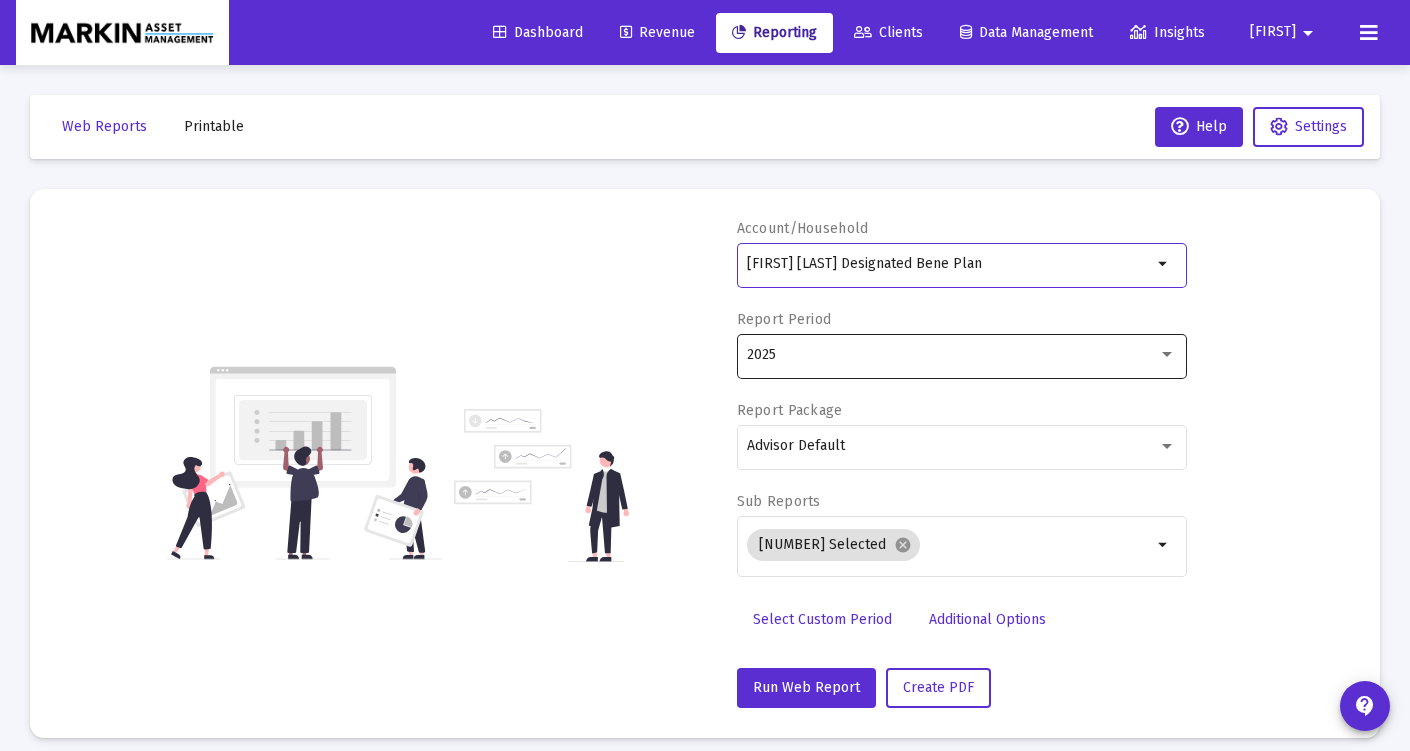click on "2025" at bounding box center [952, 355] 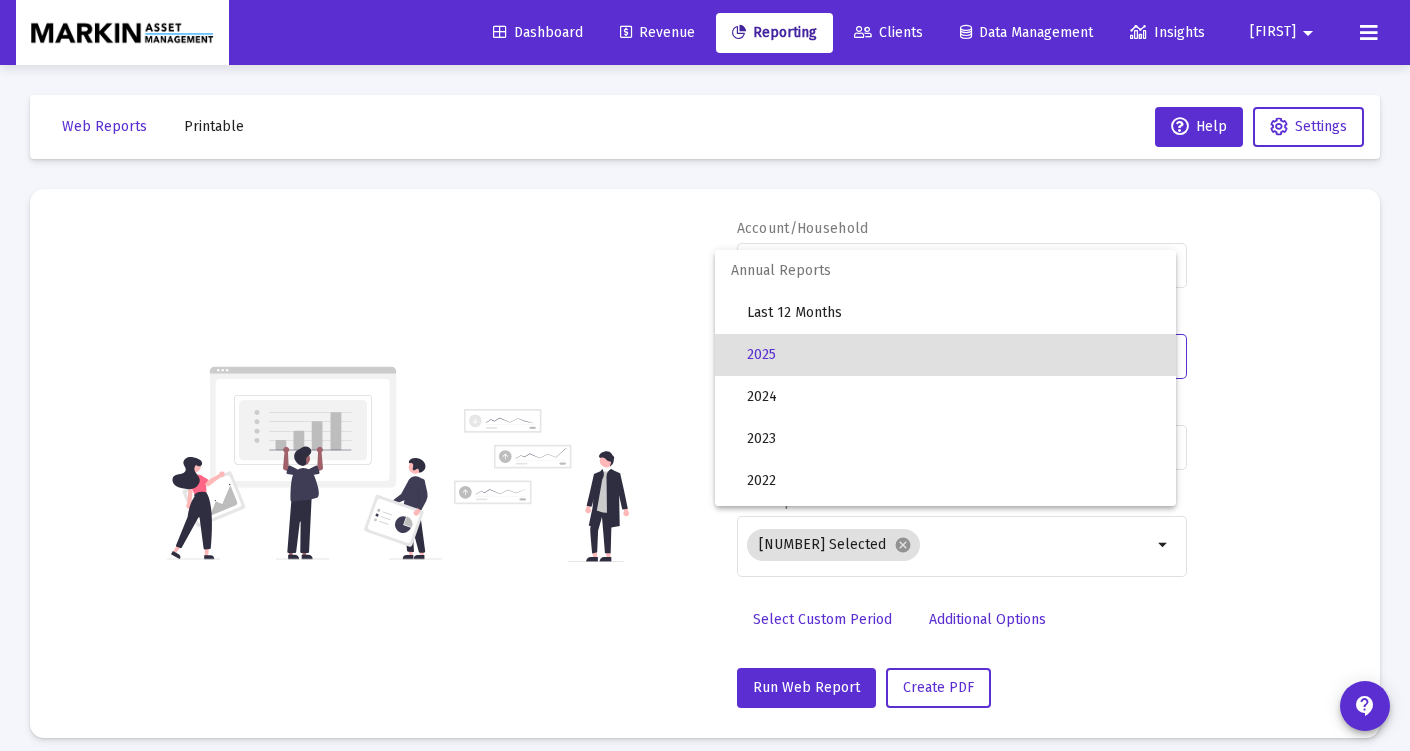 click at bounding box center [705, 375] 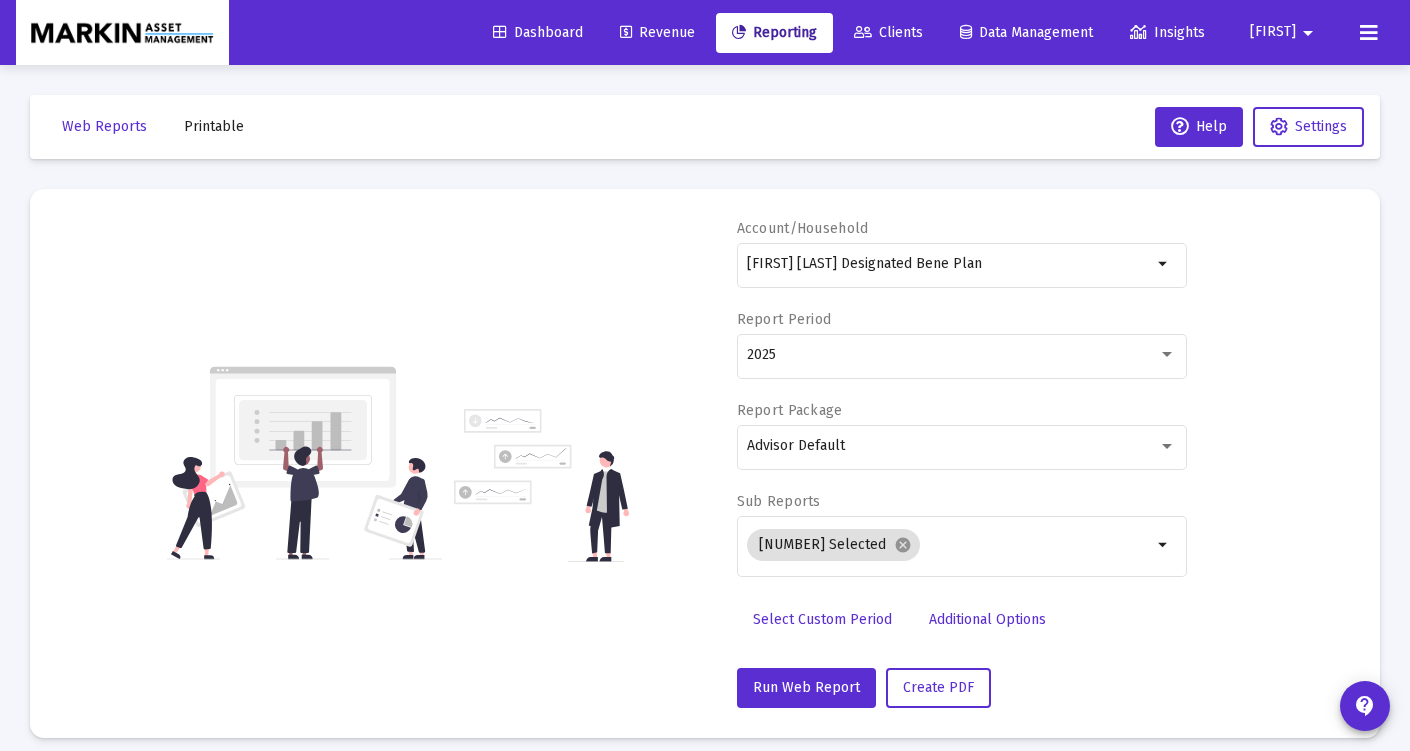 click on "Select Custom Period" 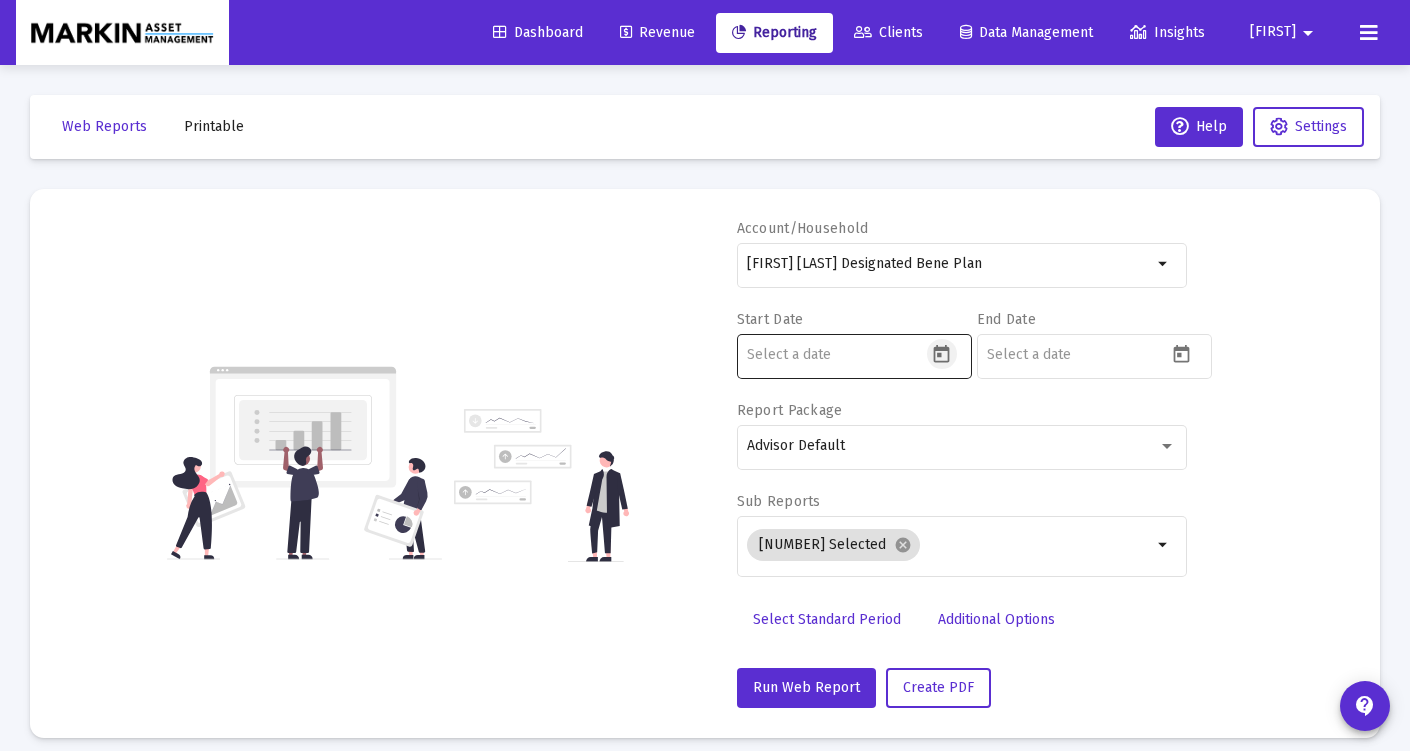 click 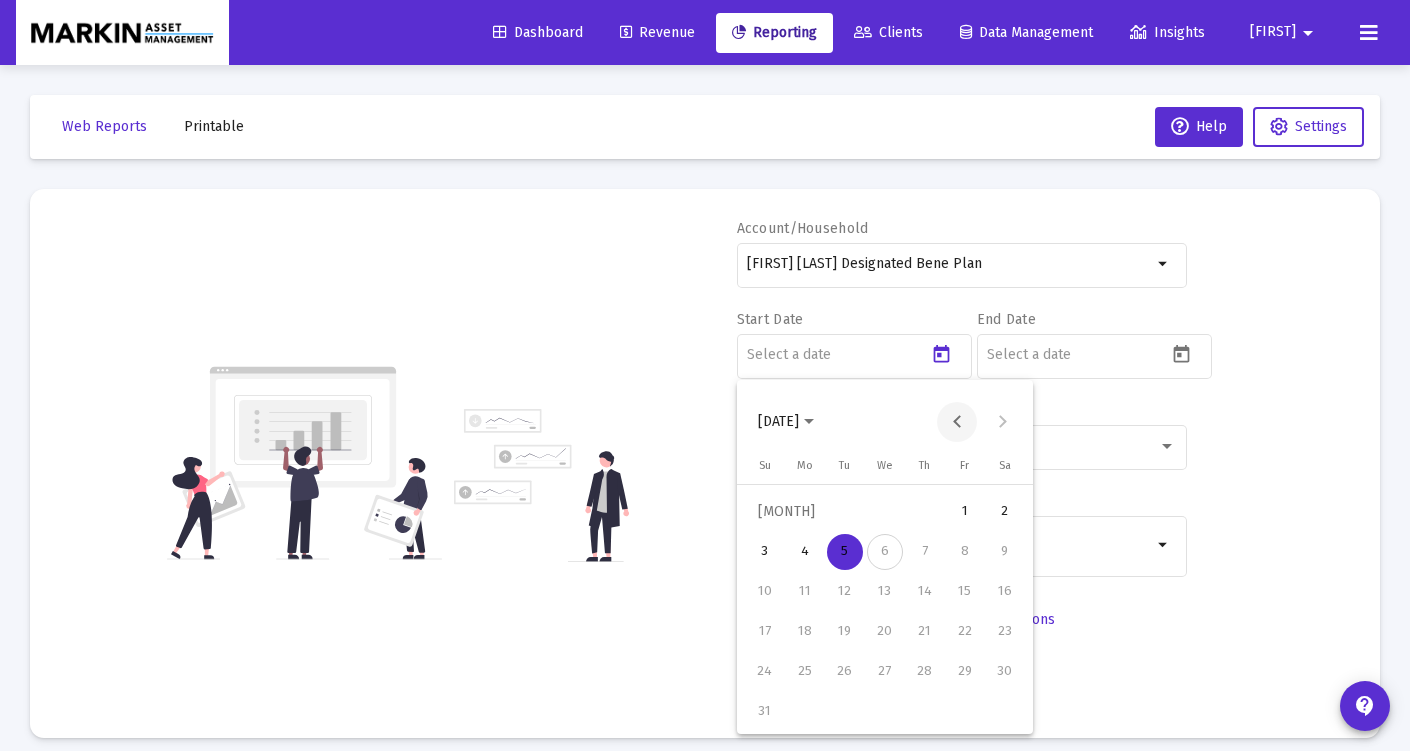 click at bounding box center (957, 422) 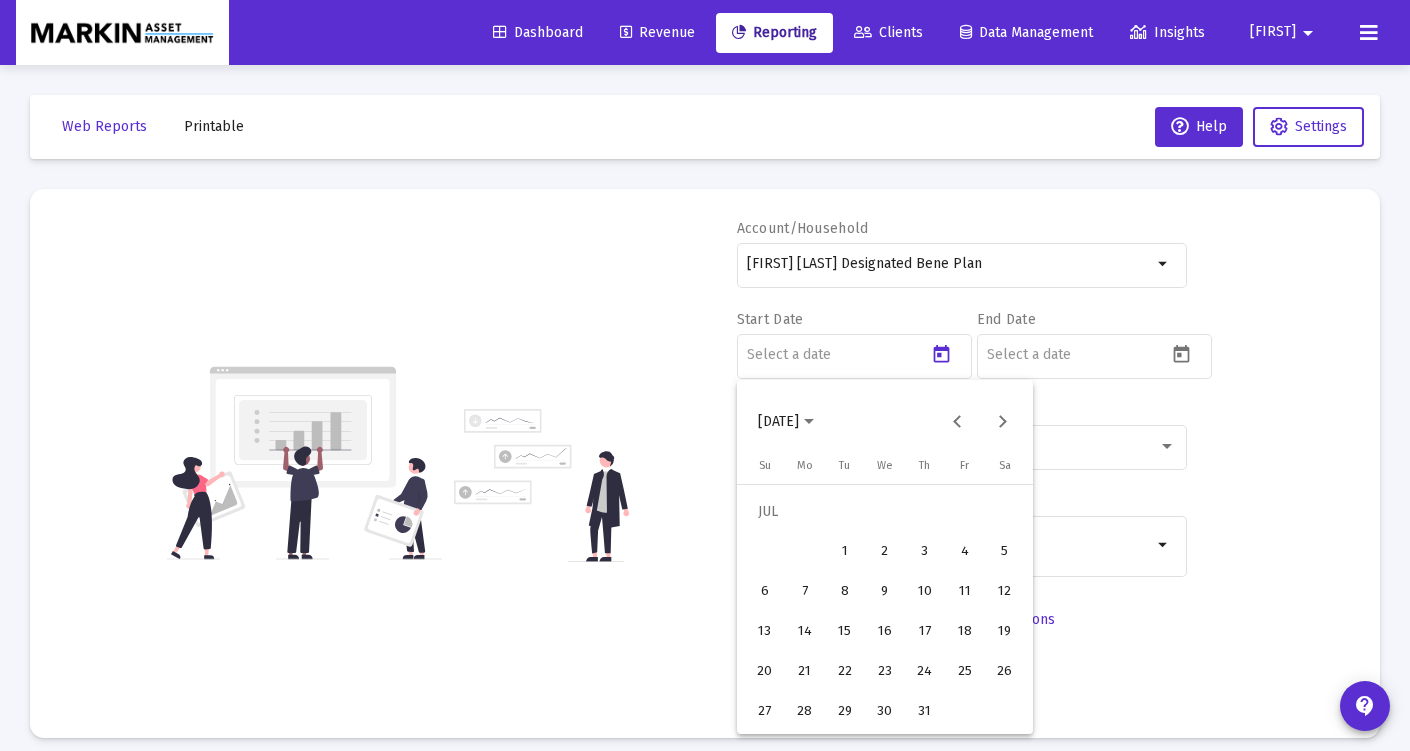 click on "2025-07-05" at bounding box center (778, 421) 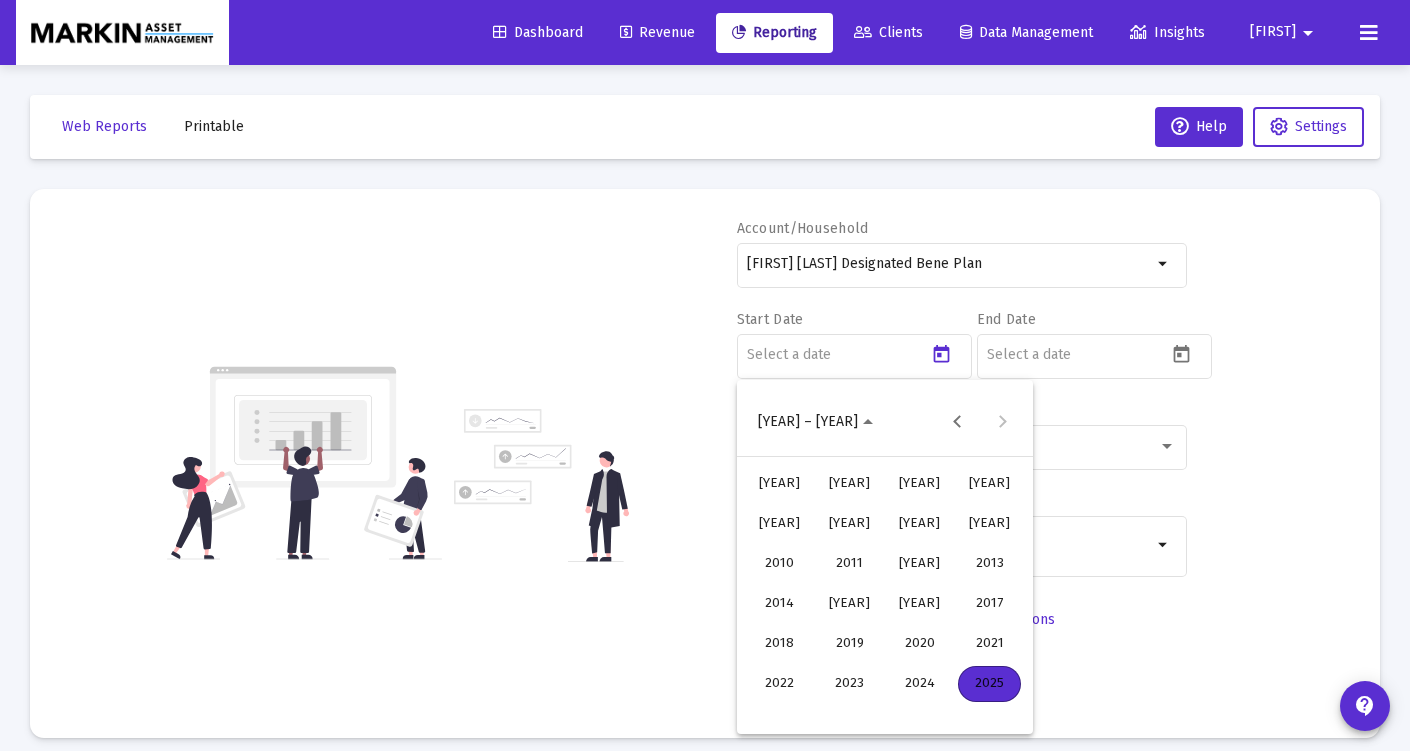 click on "2024" at bounding box center [919, 684] 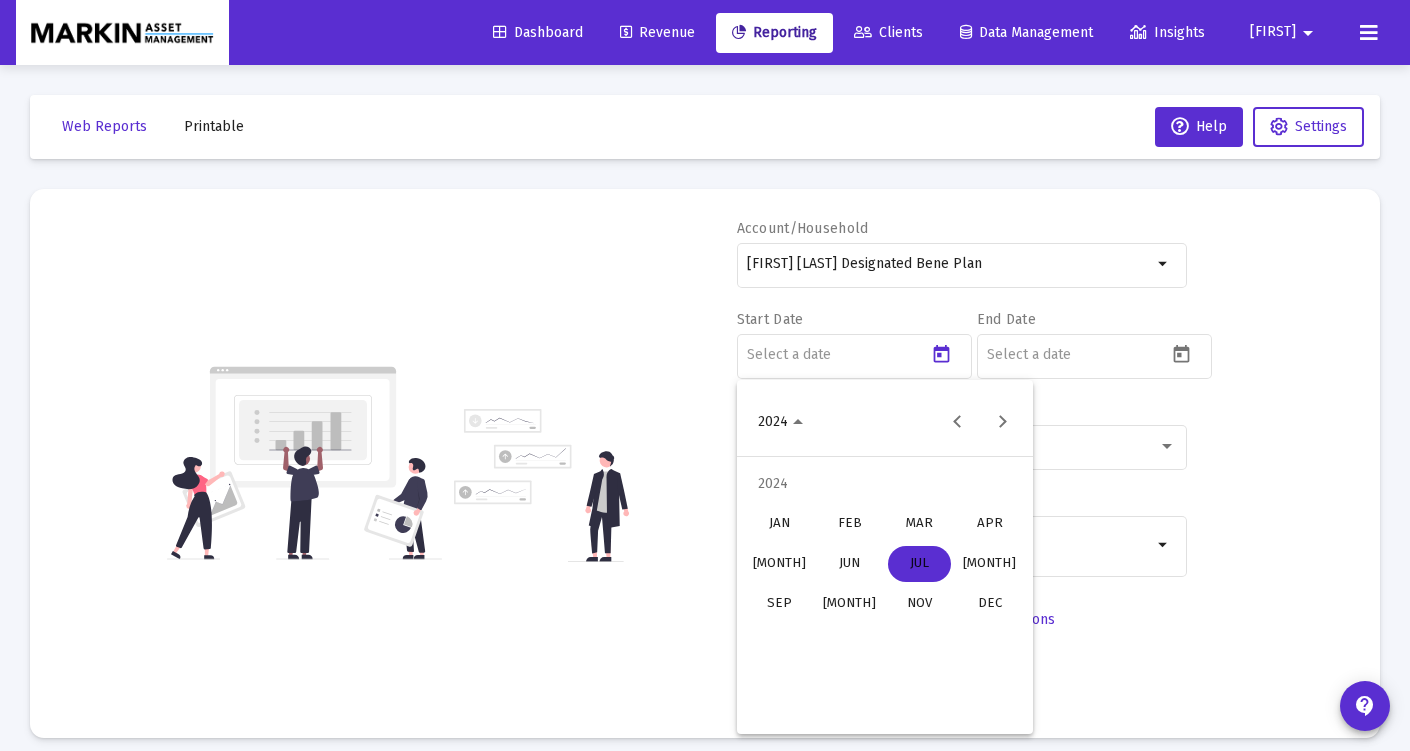 click on "AUG" at bounding box center [989, 564] 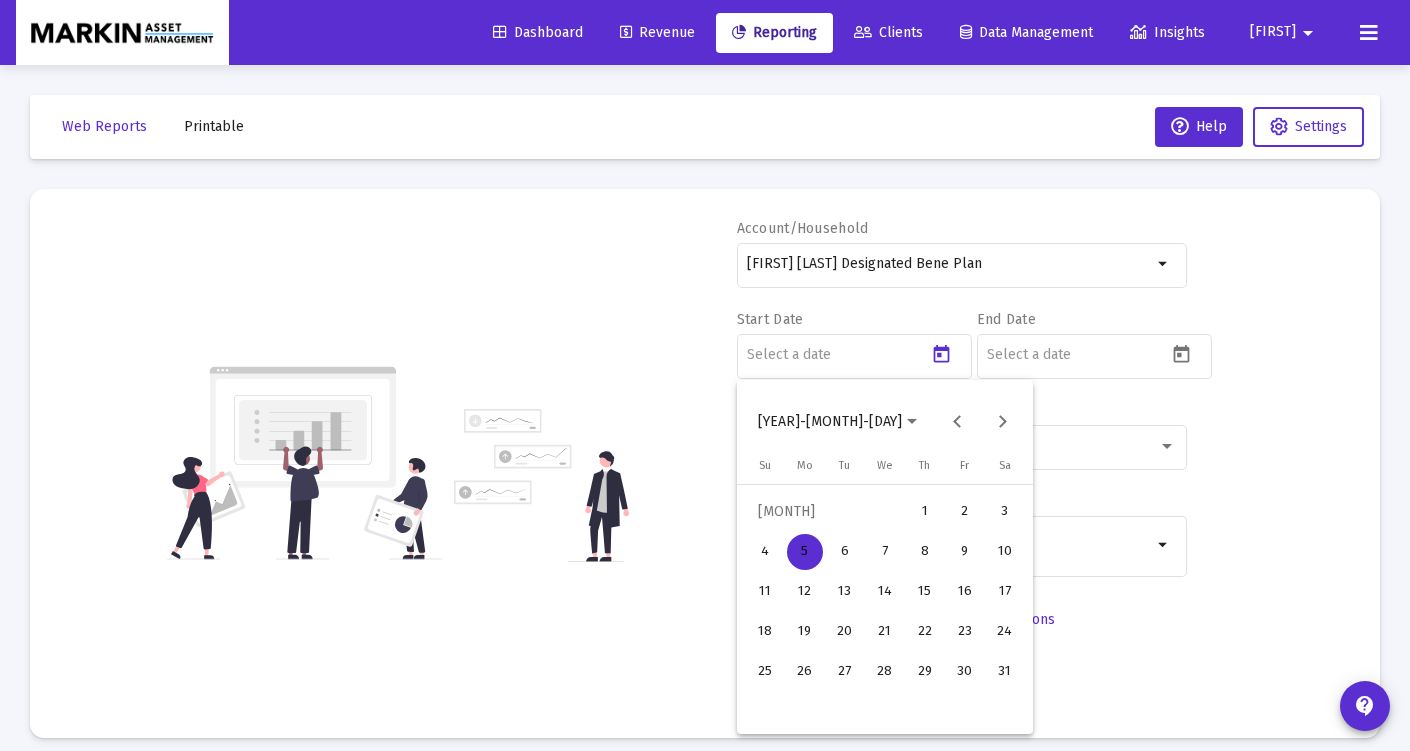 click on "1" at bounding box center (925, 512) 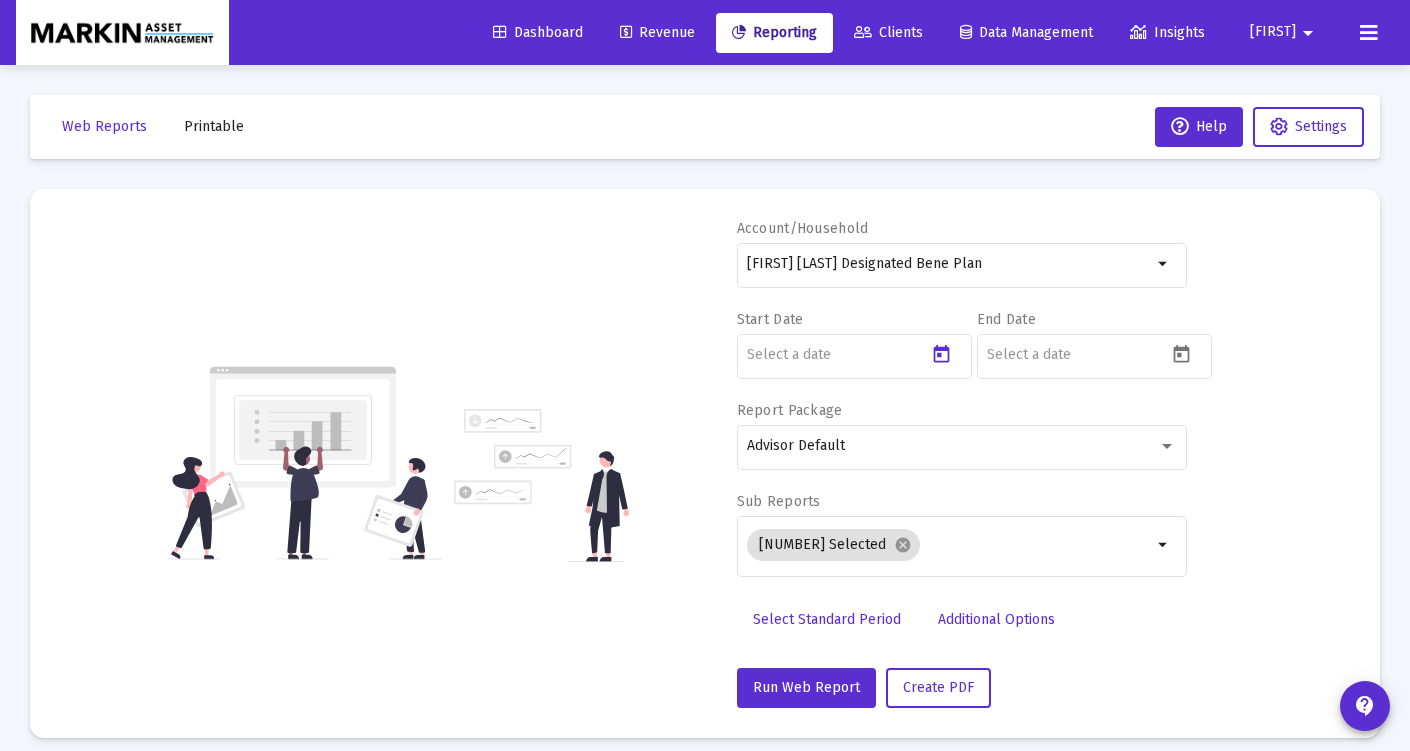 type on "[YEAR]-[MONTH]-[DAY]" 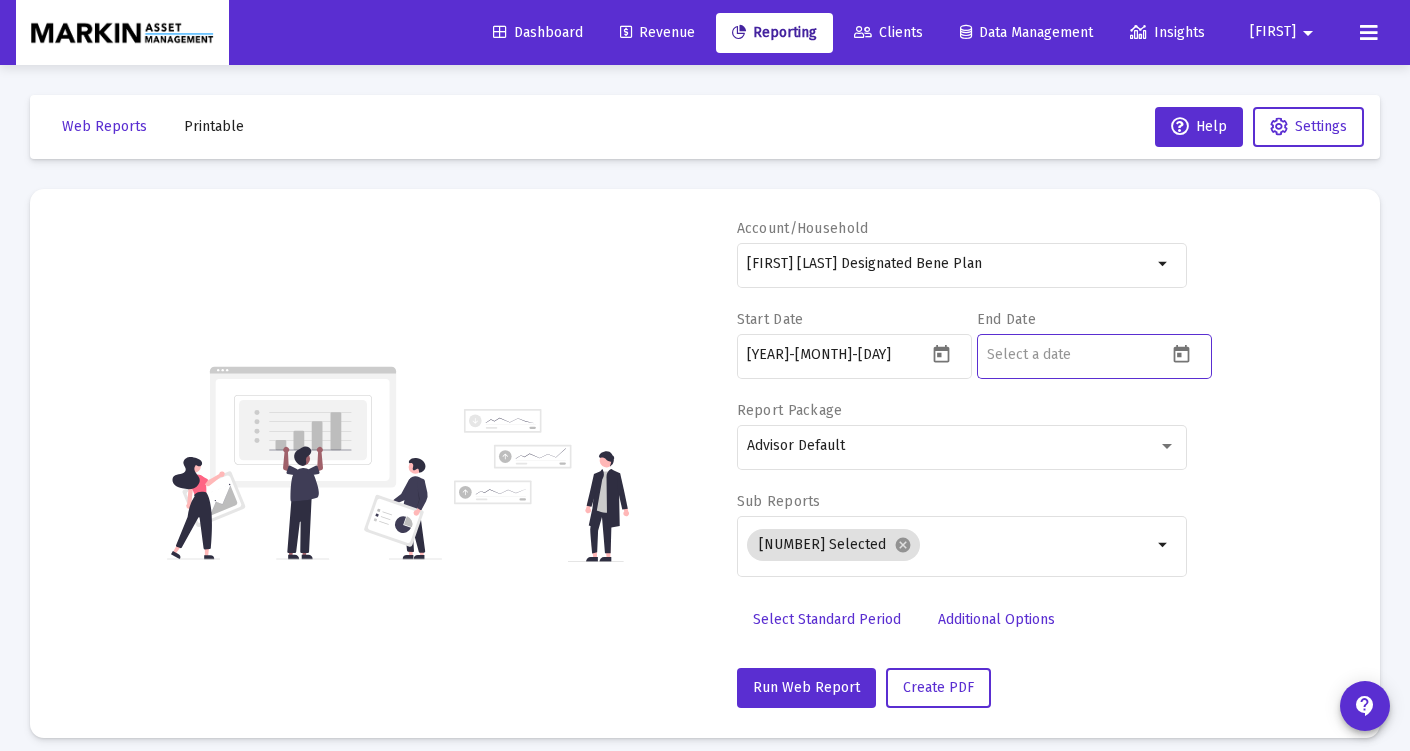 drag, startPoint x: 1074, startPoint y: 355, endPoint x: 1117, endPoint y: 355, distance: 43 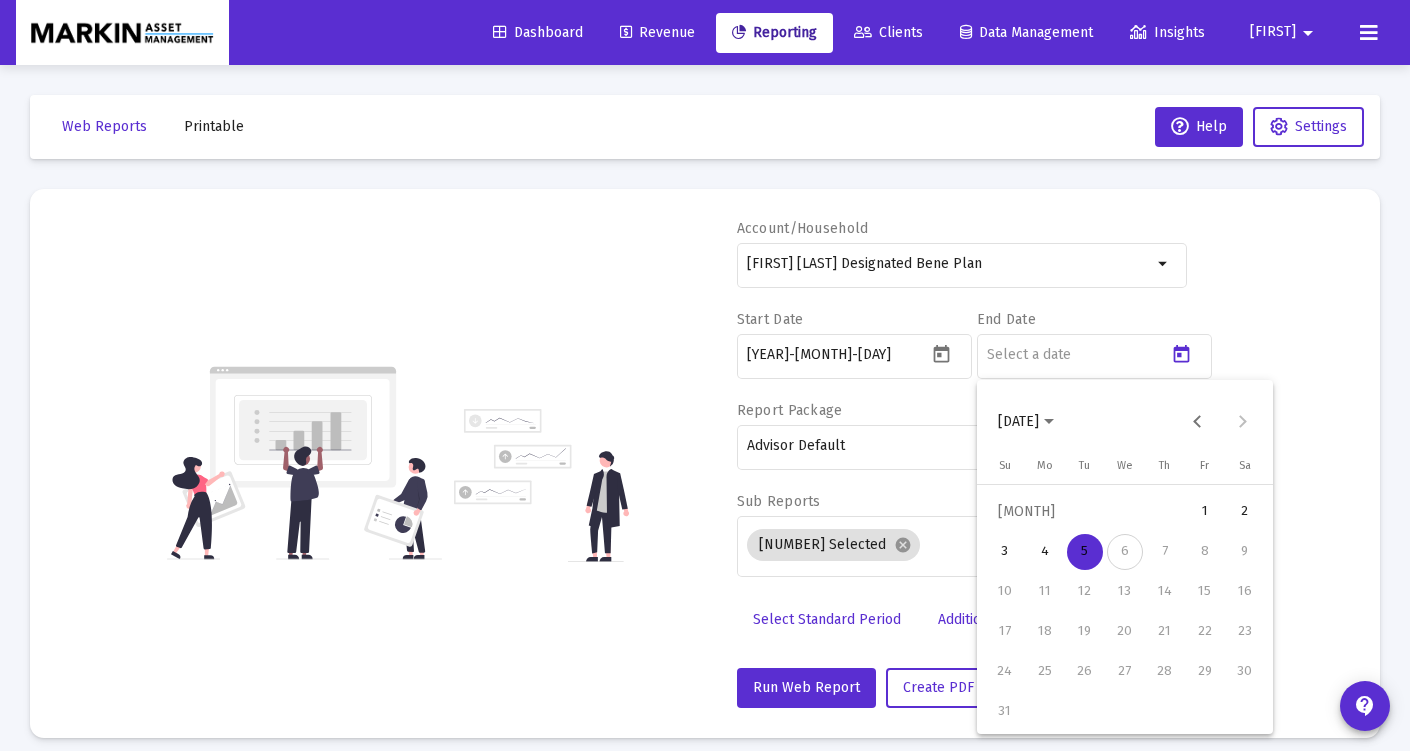 click on "[YEAR]-[MONTH]-[DAY]" at bounding box center (1026, 421) 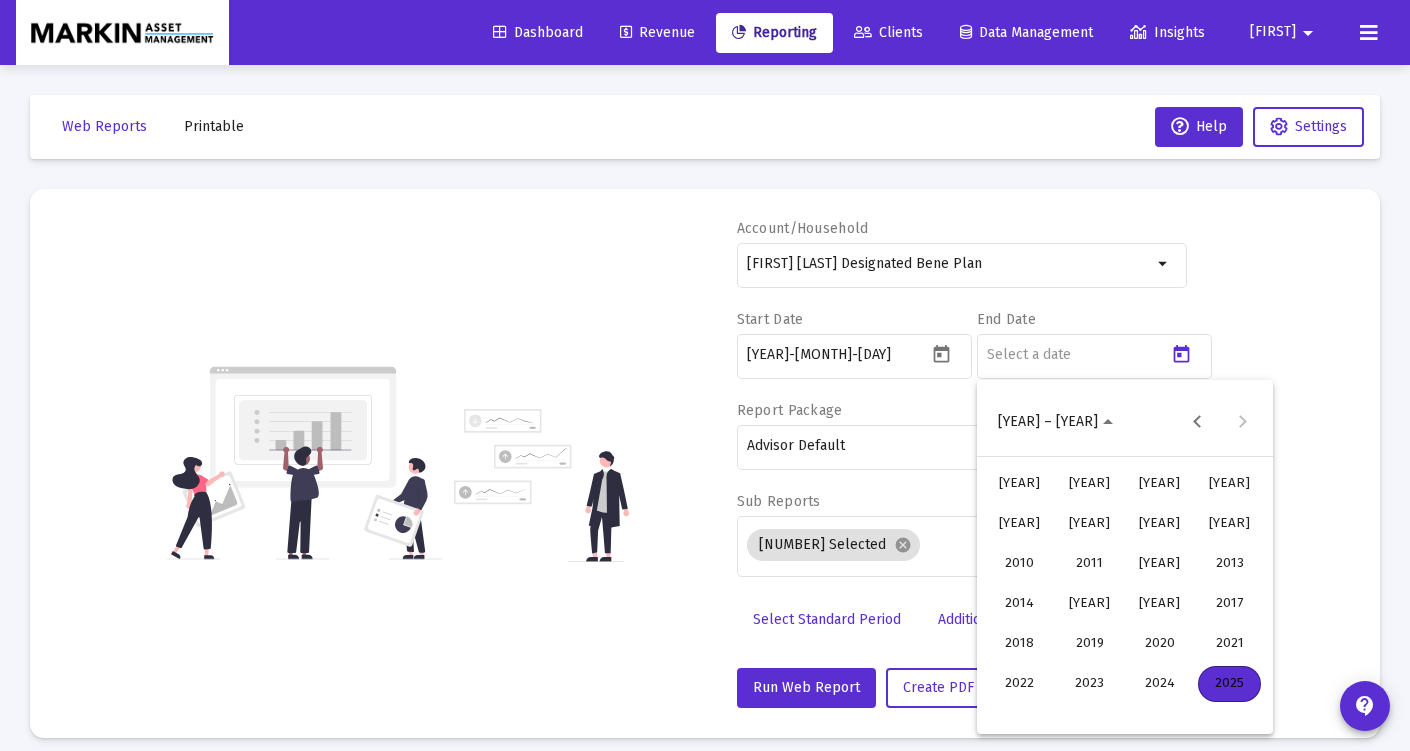 click on "2024" at bounding box center (1159, 684) 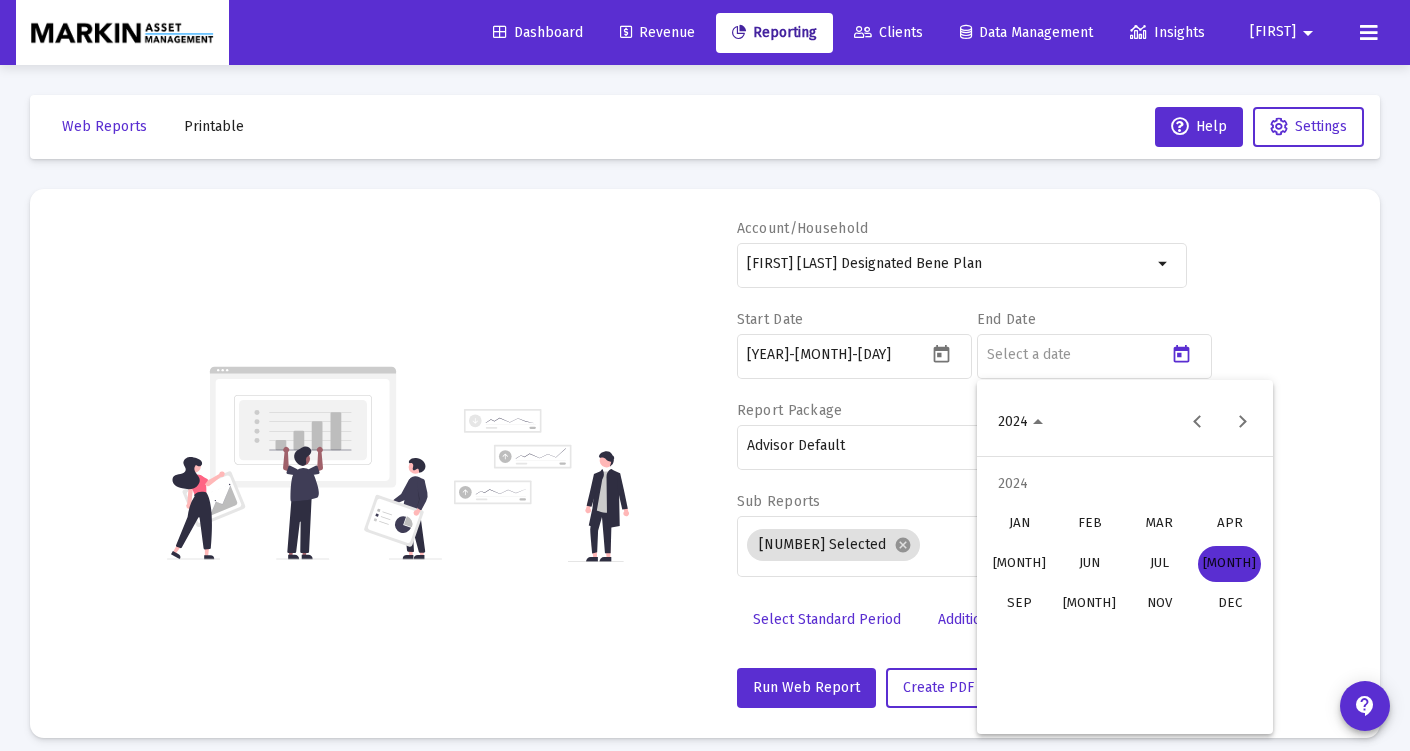 click on "AUG" at bounding box center [1229, 564] 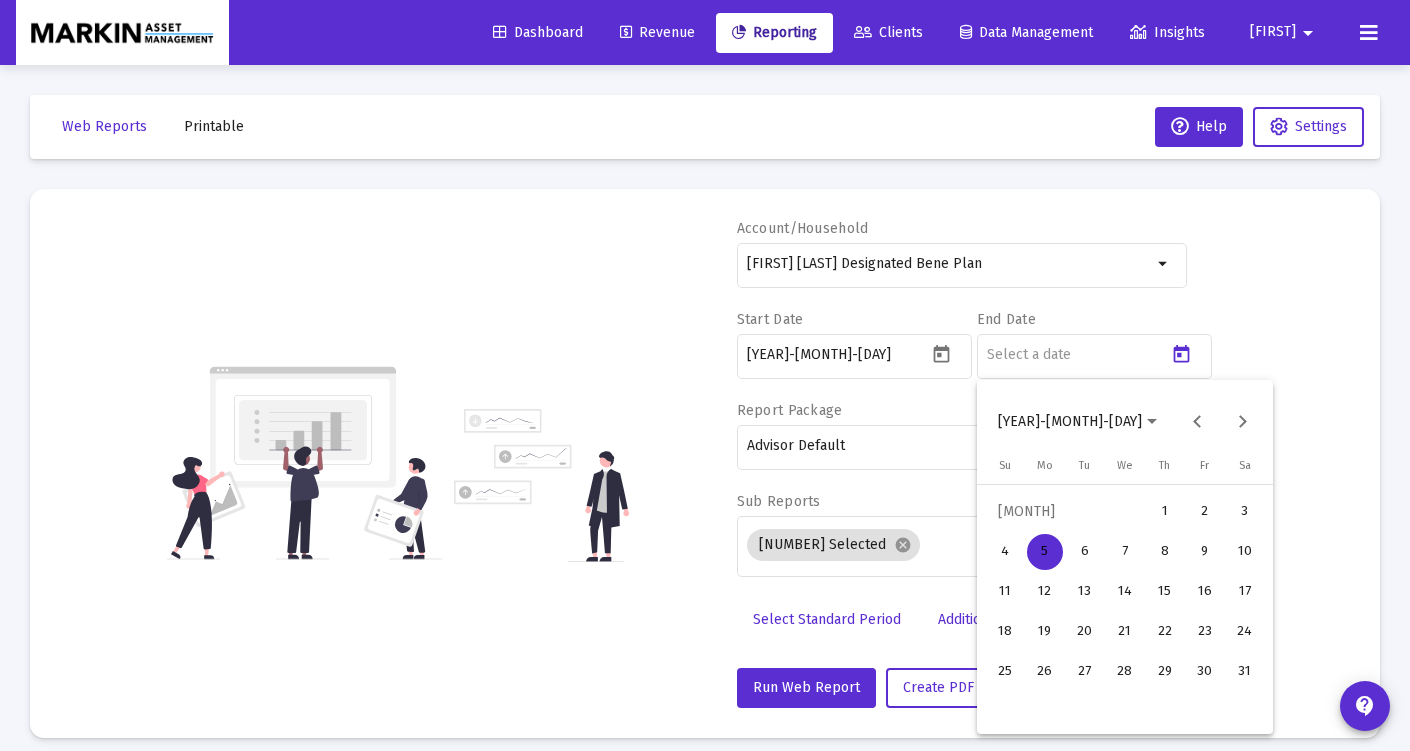 click on "31" at bounding box center [1245, 672] 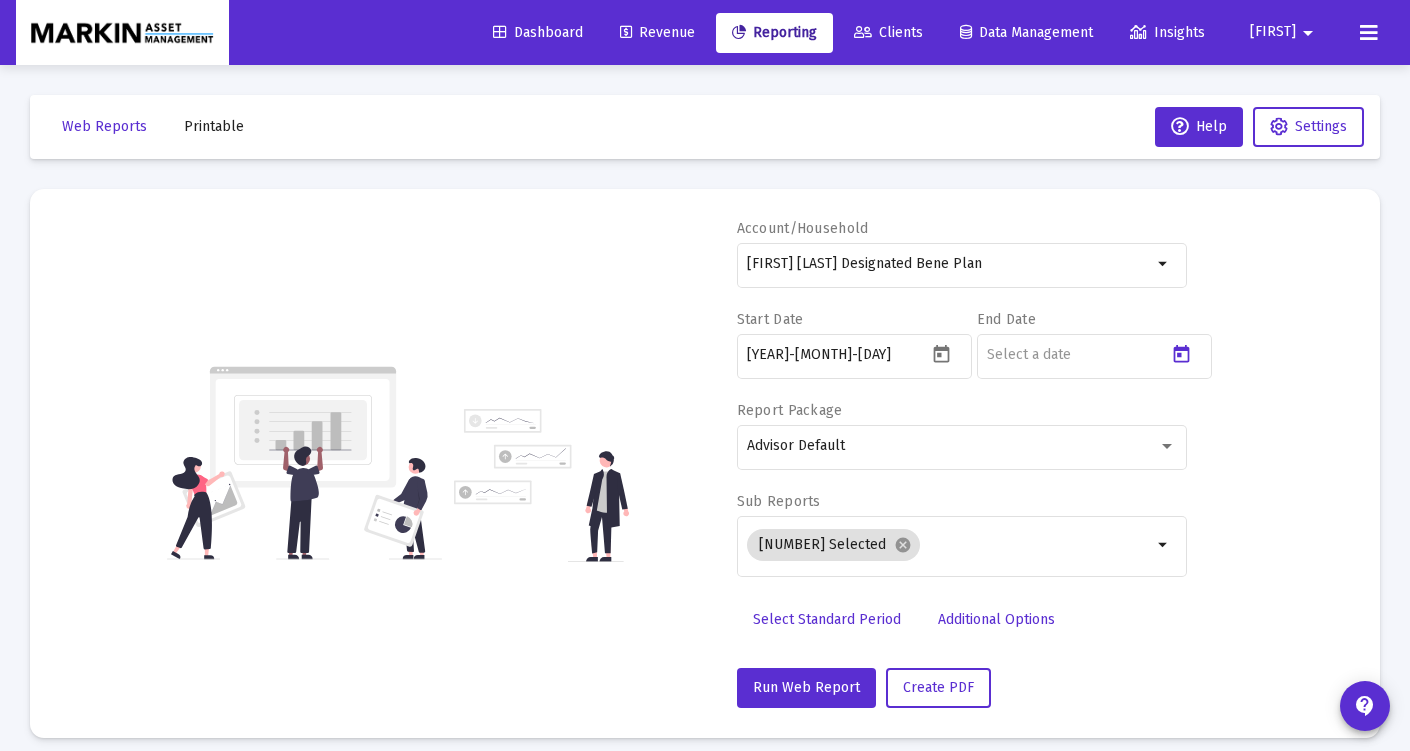 type on "2024-08-31" 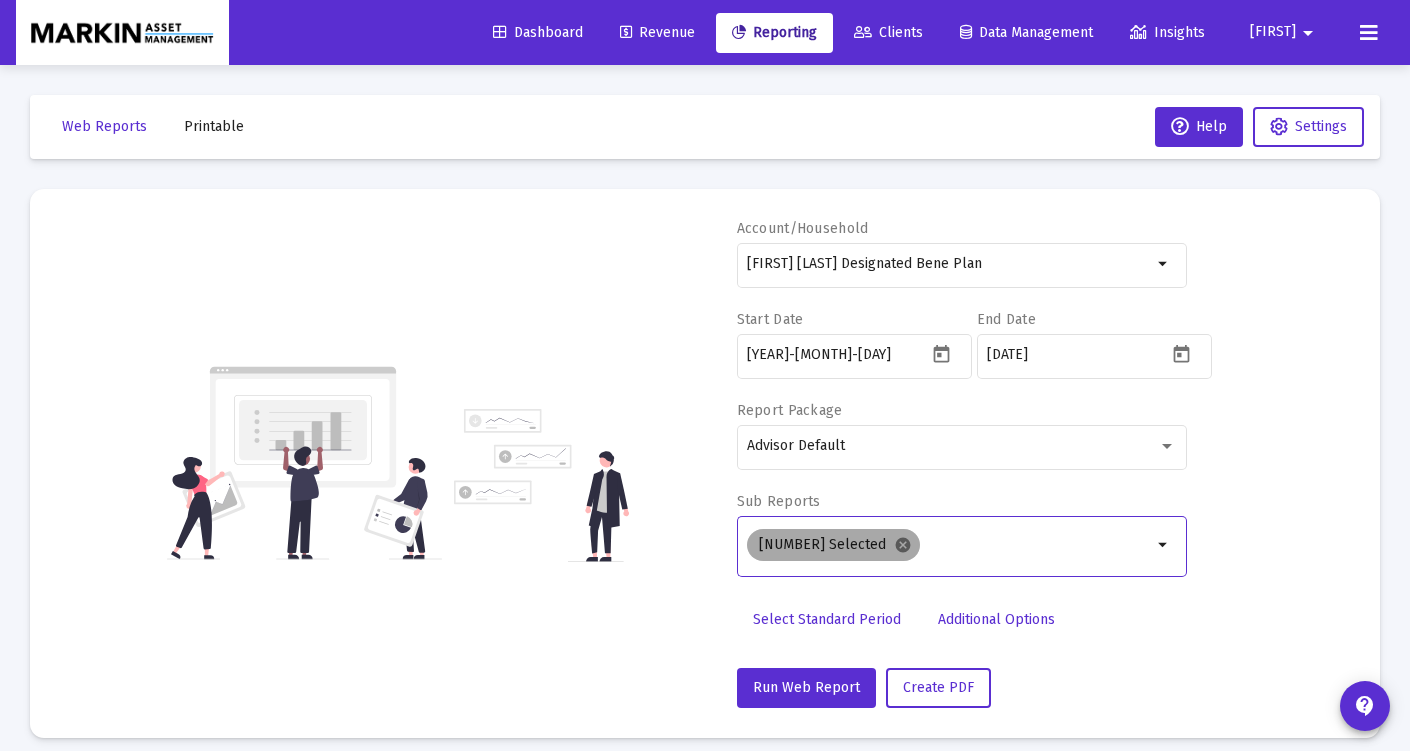 click on "cancel" at bounding box center (903, 545) 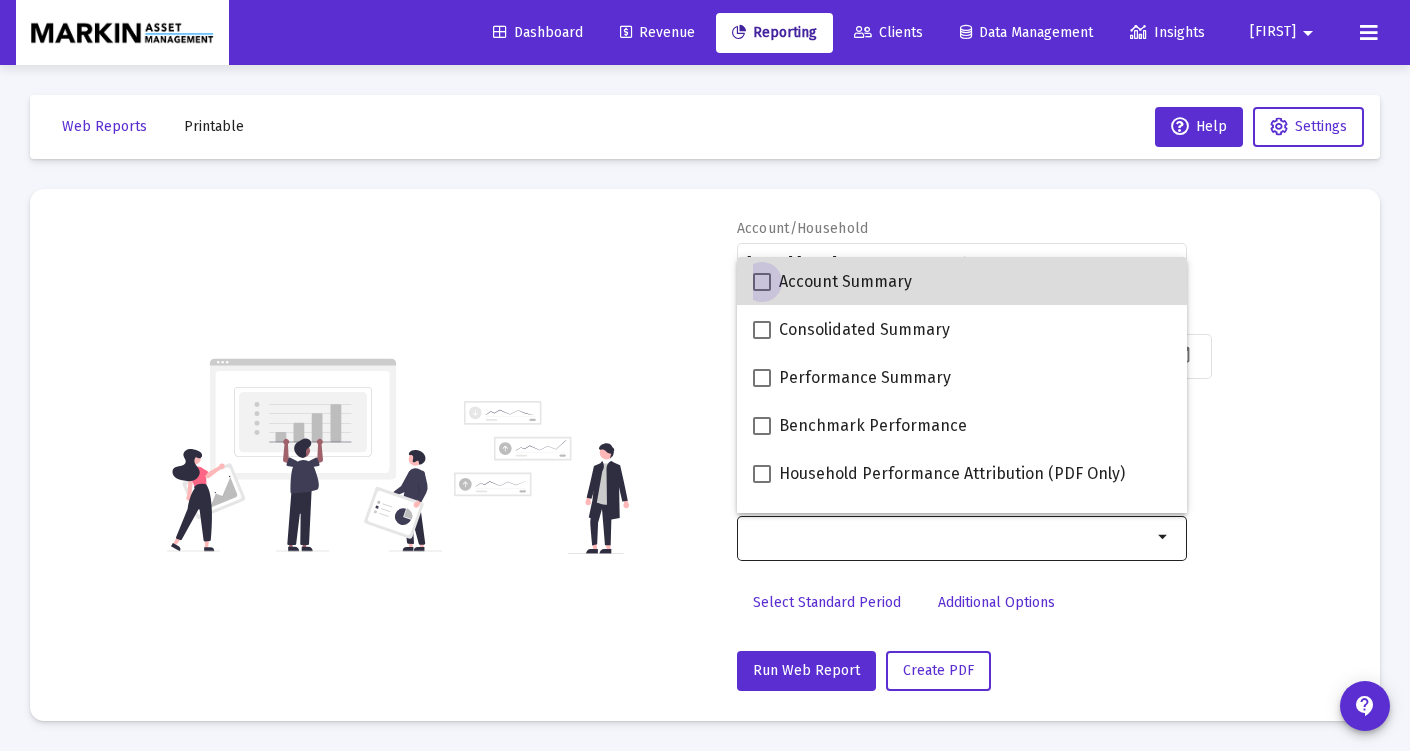 click at bounding box center (762, 282) 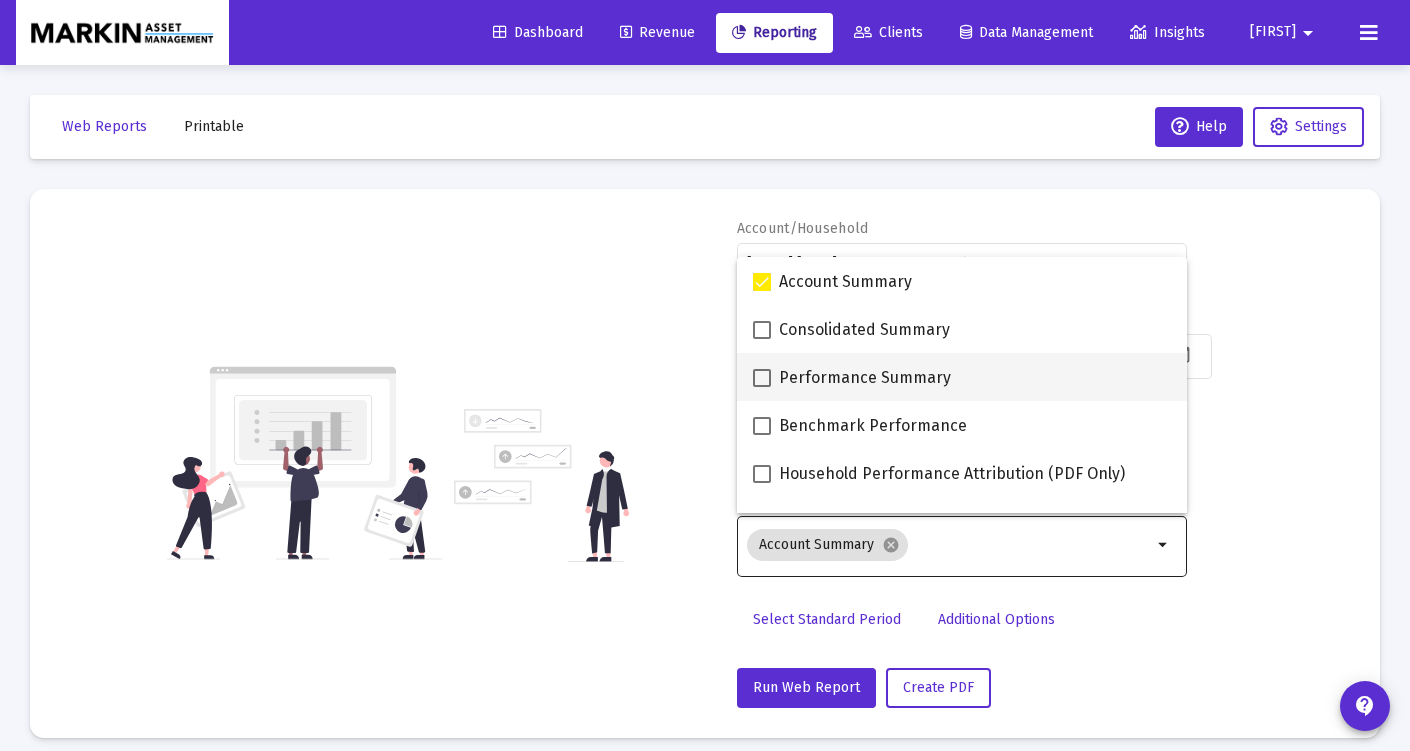 click at bounding box center [762, 378] 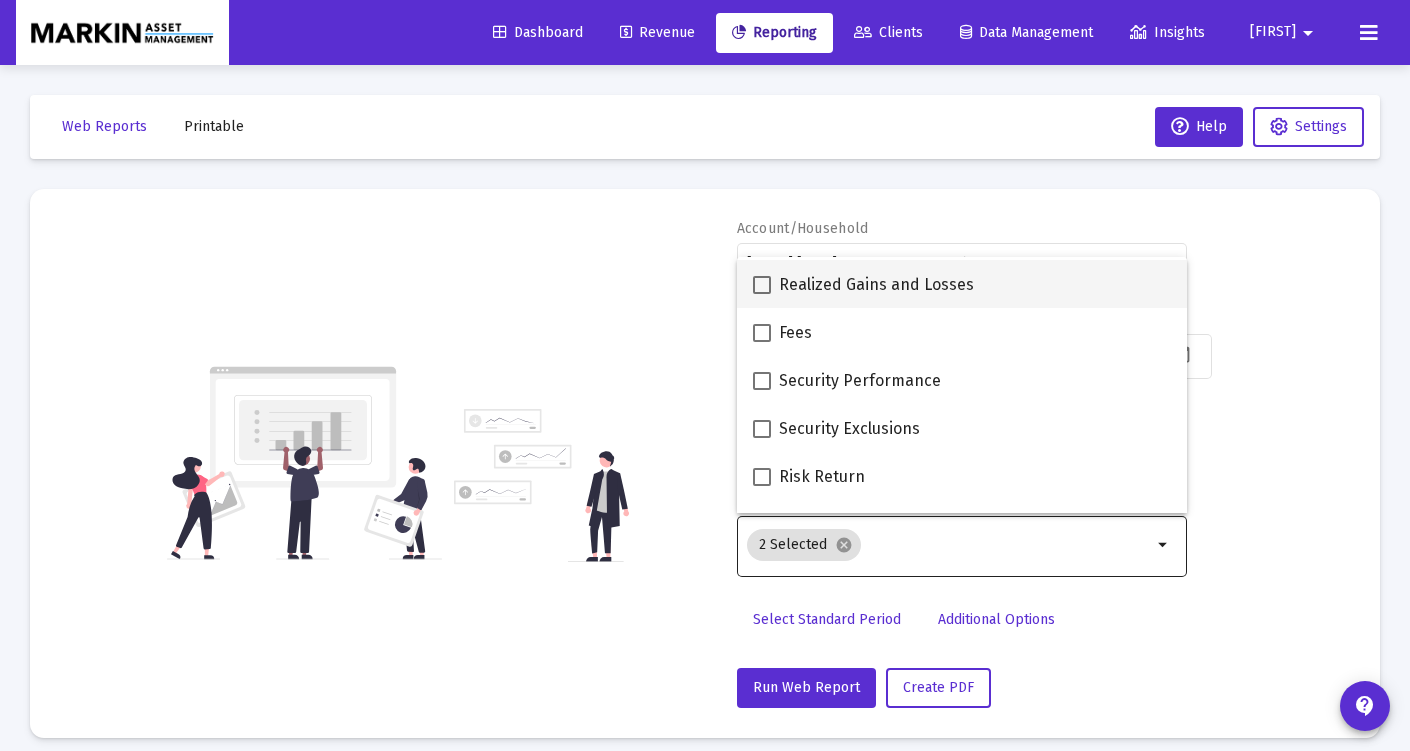 scroll, scrollTop: 730, scrollLeft: 0, axis: vertical 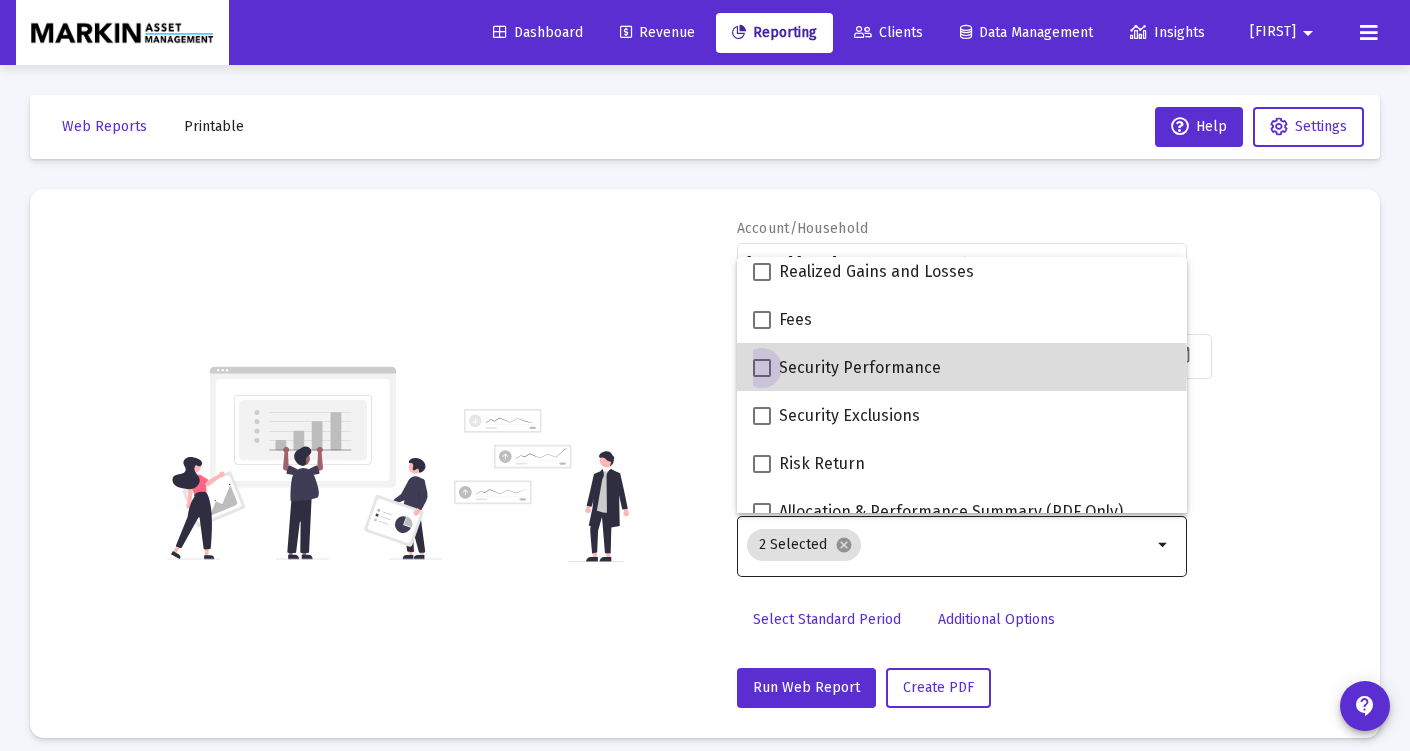 click at bounding box center [762, 368] 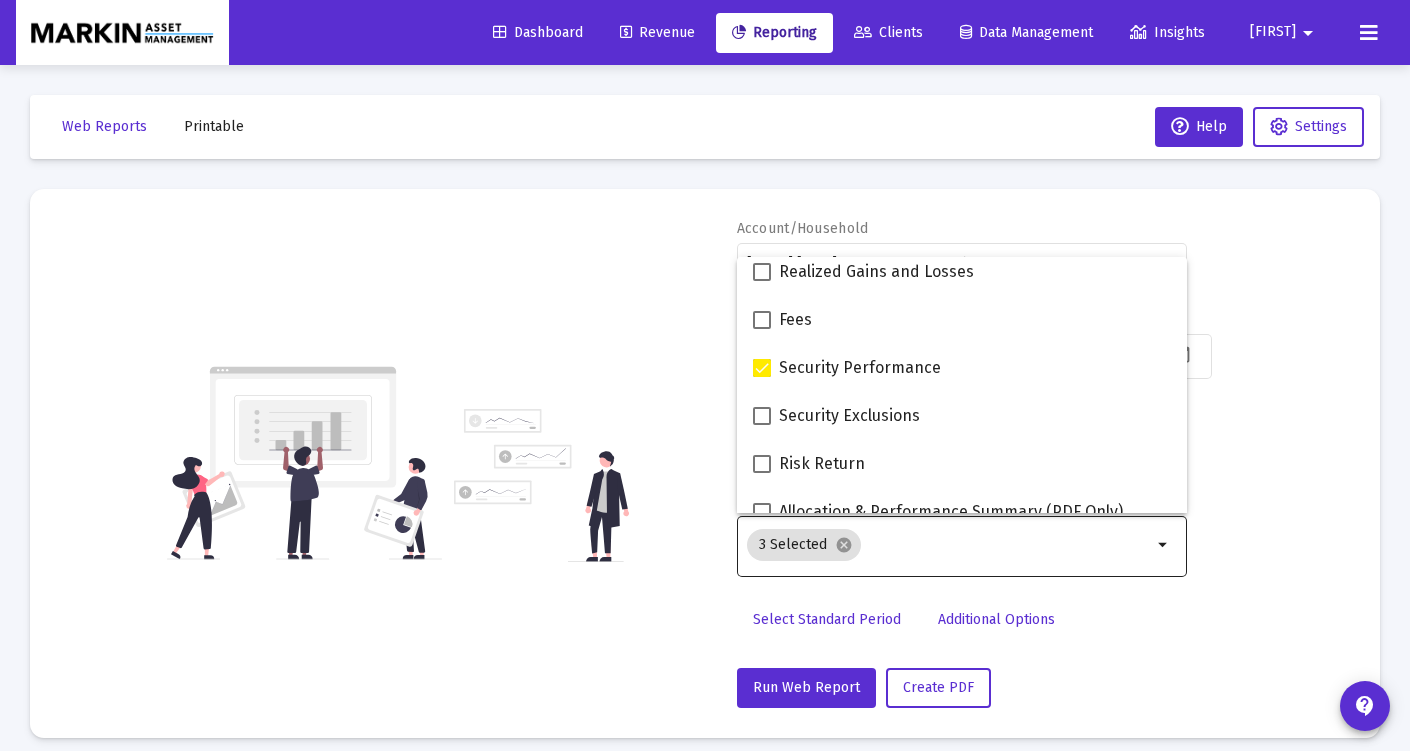 drag, startPoint x: 1188, startPoint y: 596, endPoint x: 1039, endPoint y: 649, distance: 158.14551 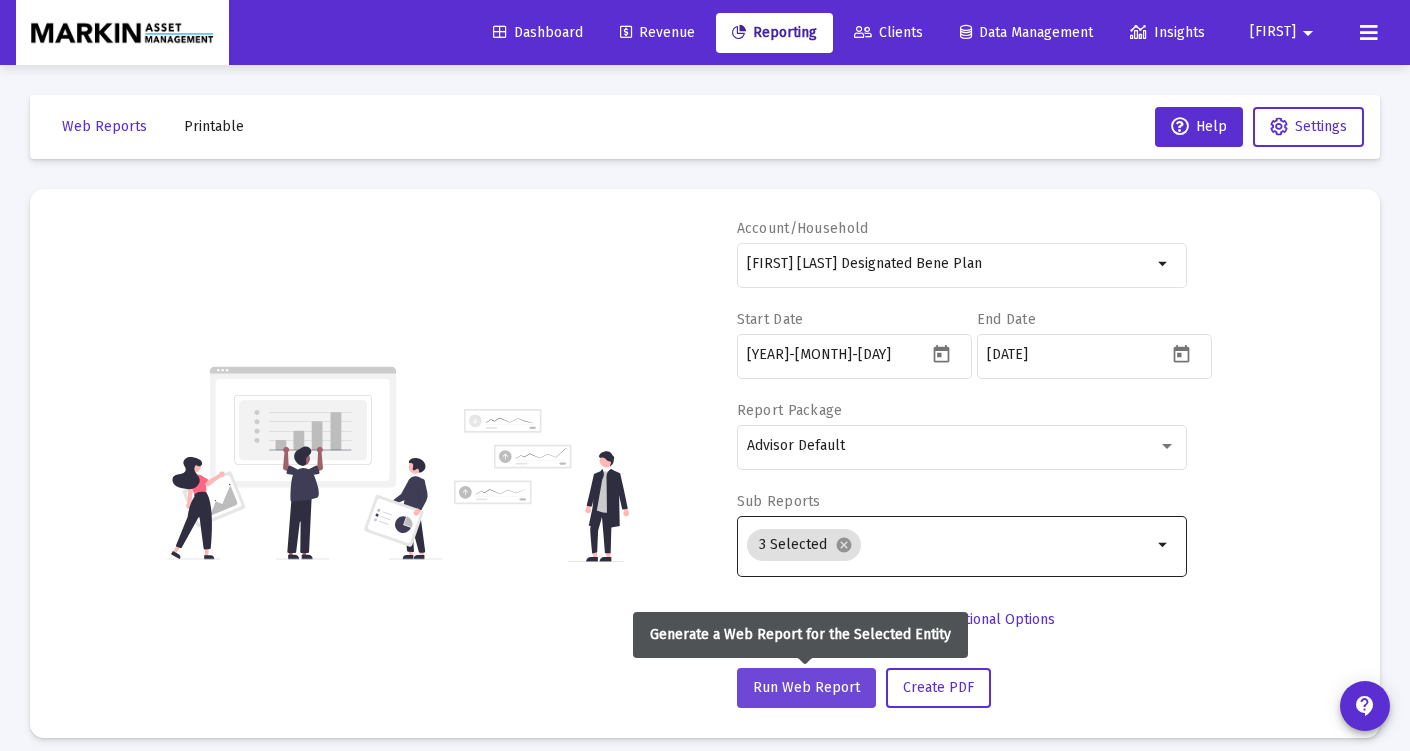 click on "Run Web Report" 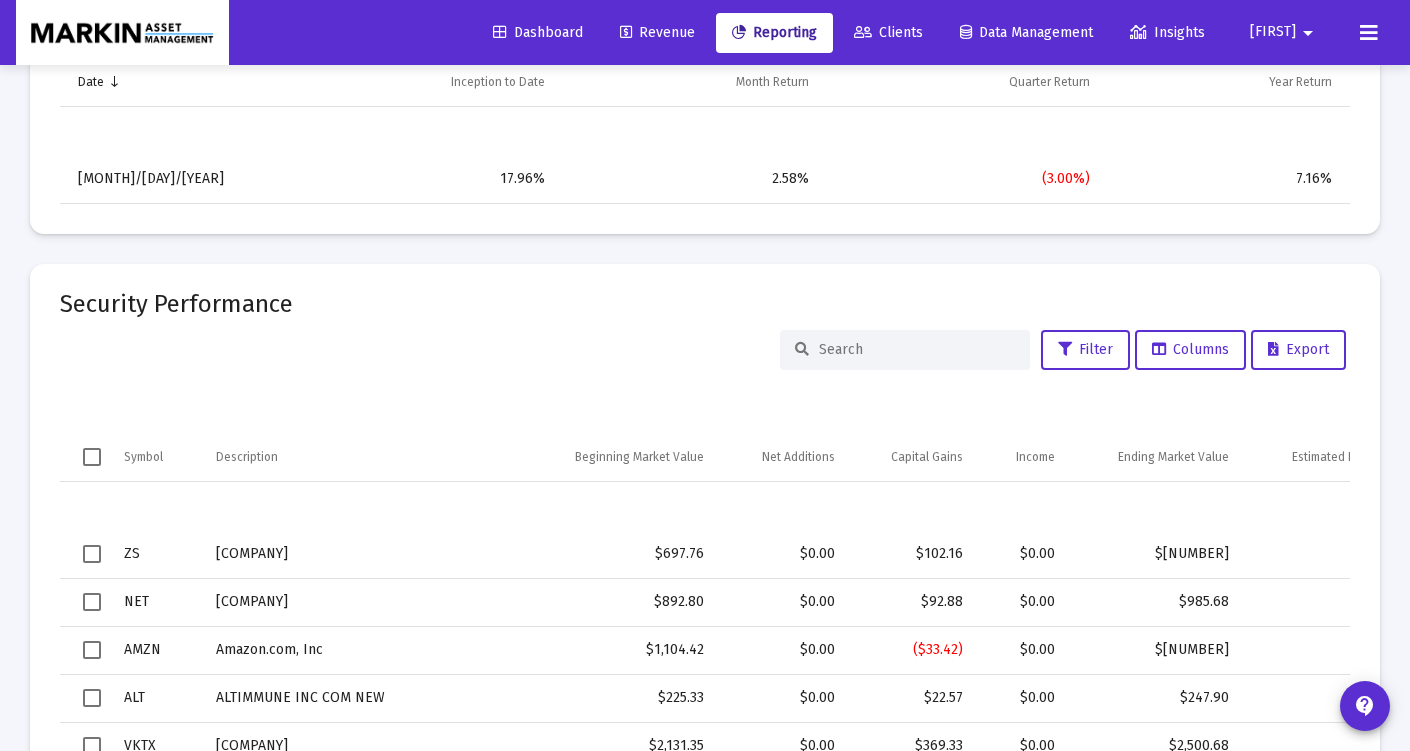 scroll, scrollTop: 1373, scrollLeft: 0, axis: vertical 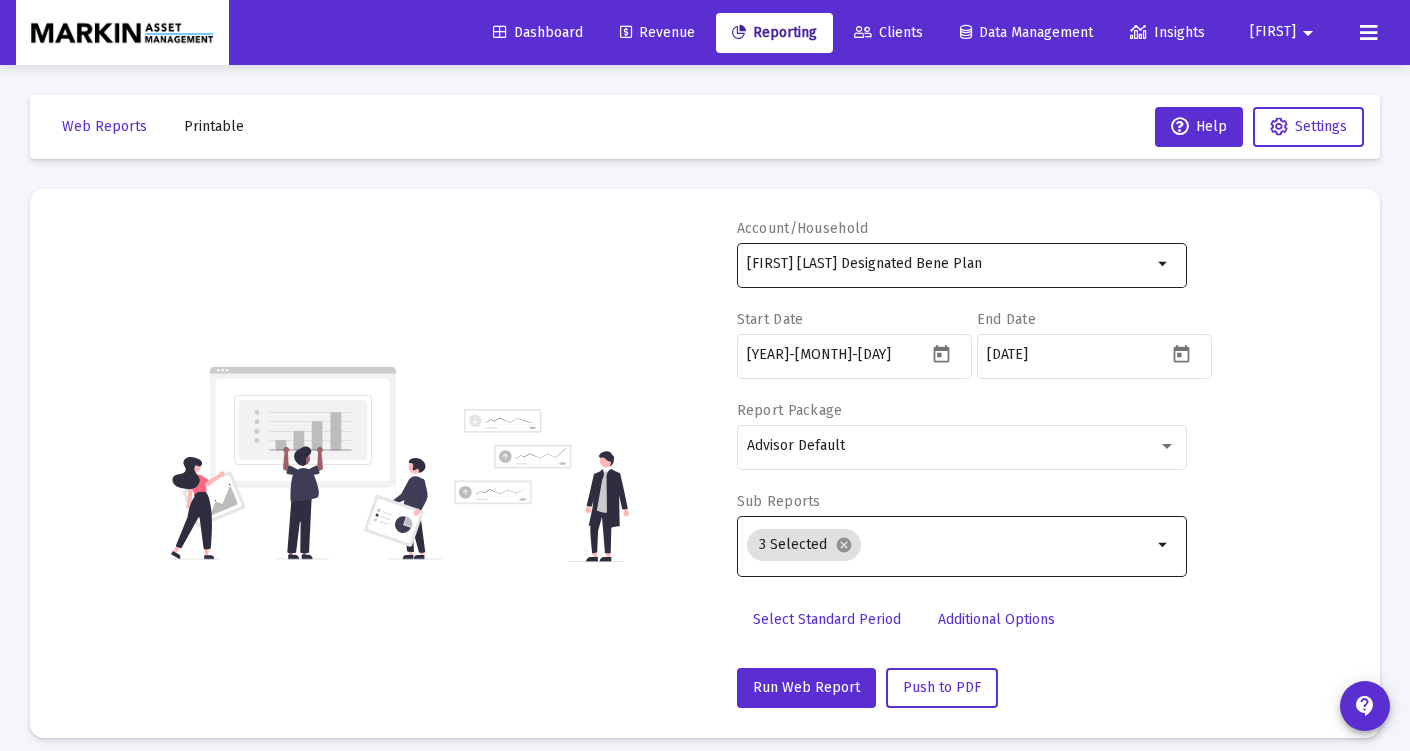 click on "[FIRST] [LAST] [LAST]" at bounding box center [949, 264] 